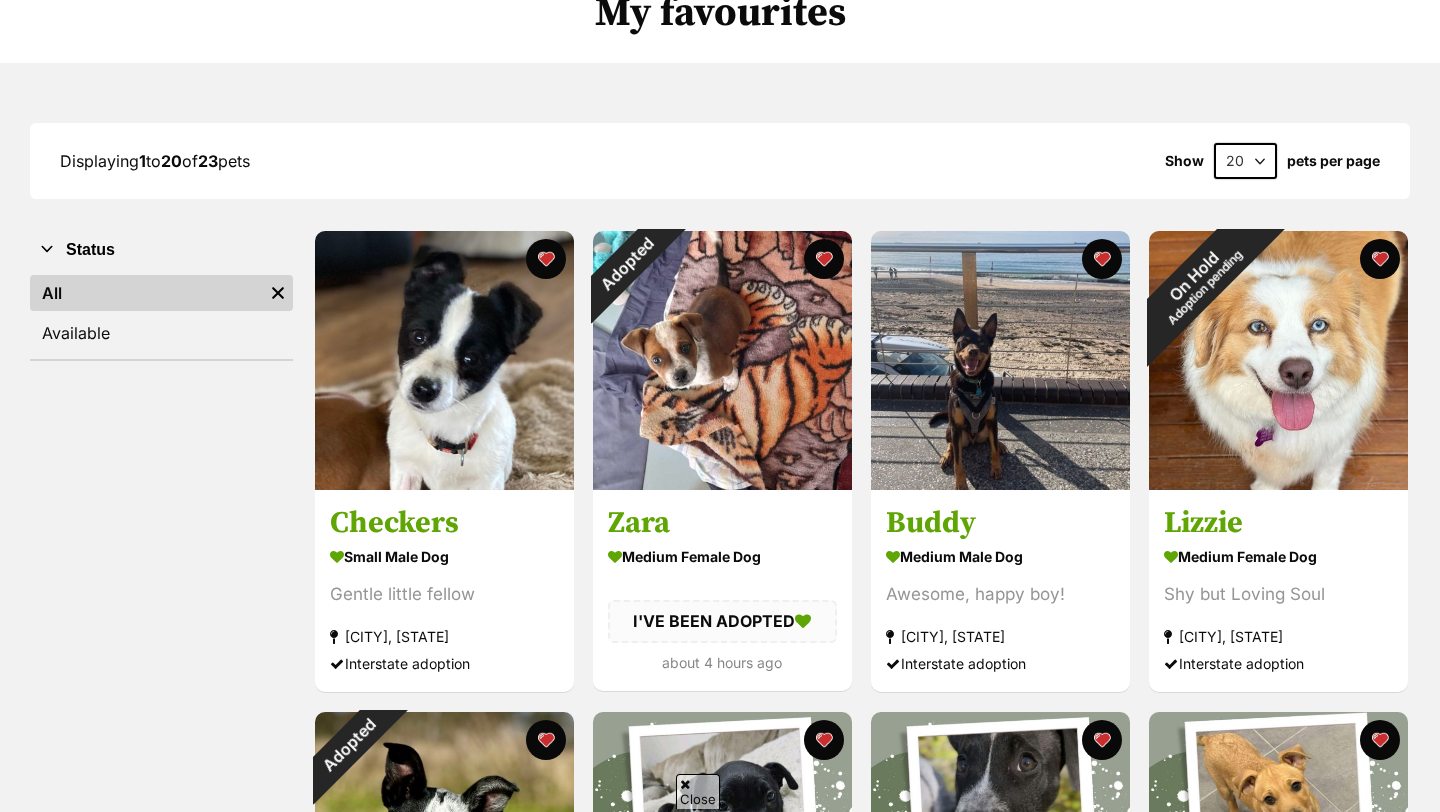 scroll, scrollTop: 178, scrollLeft: 0, axis: vertical 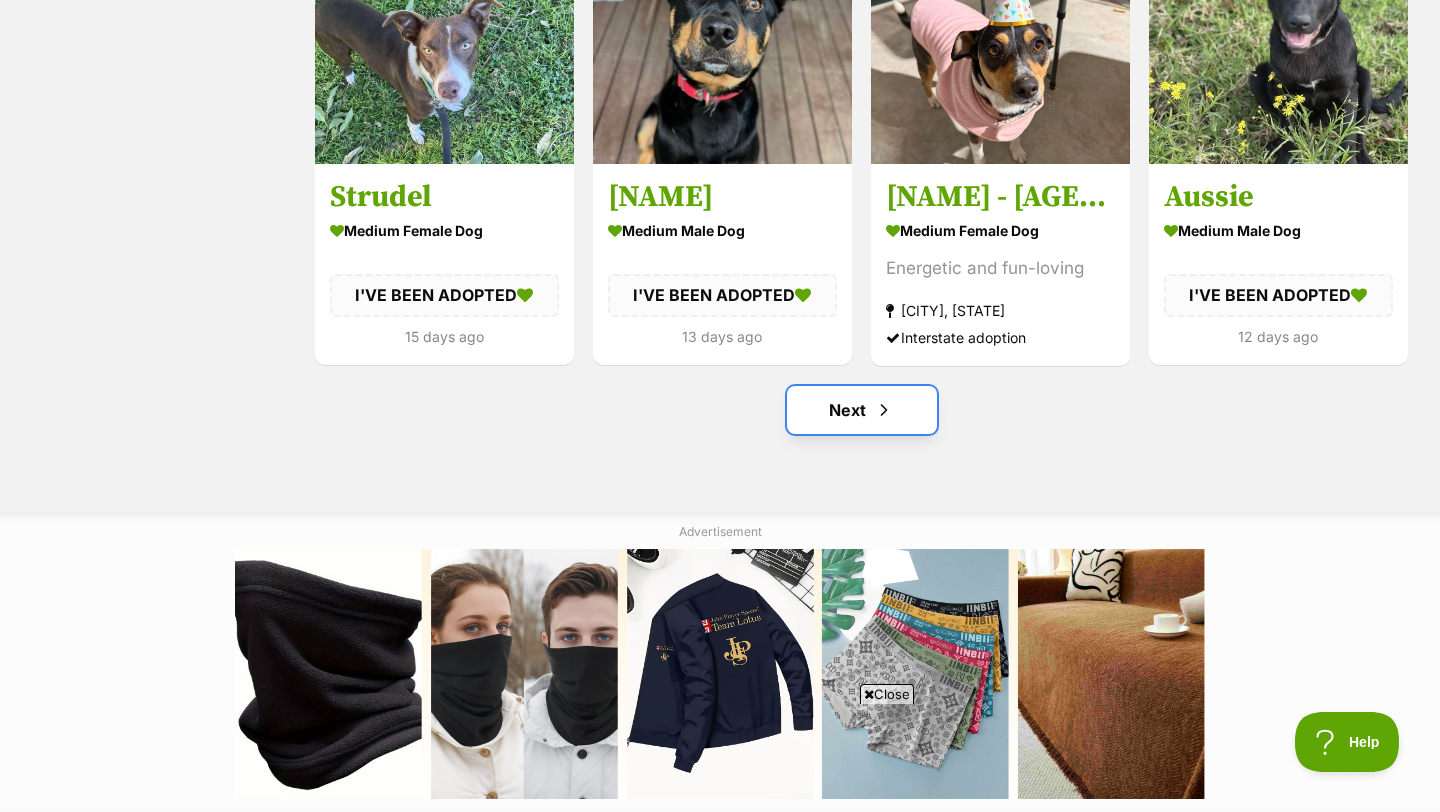 click on "Next" at bounding box center [862, 410] 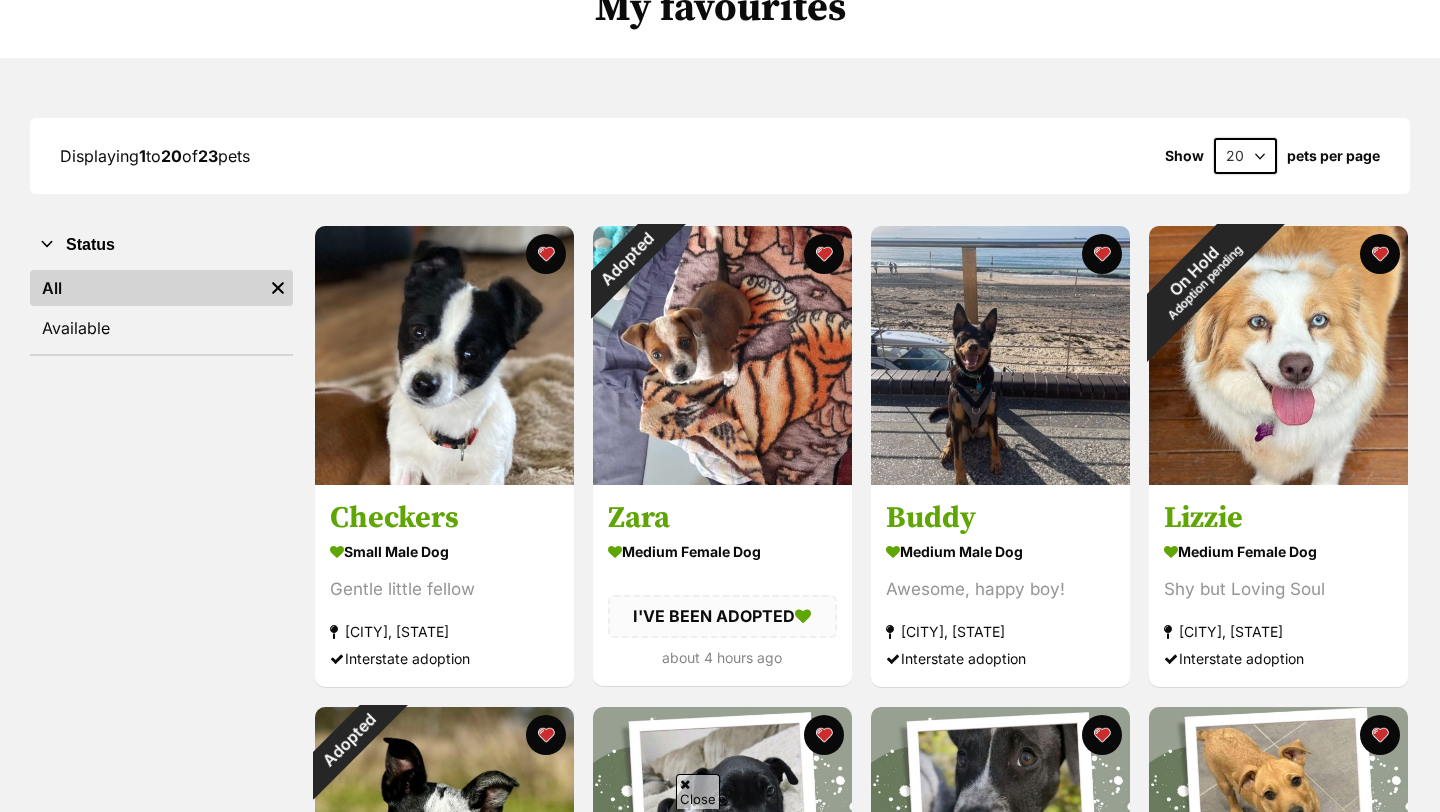 scroll, scrollTop: 183, scrollLeft: 0, axis: vertical 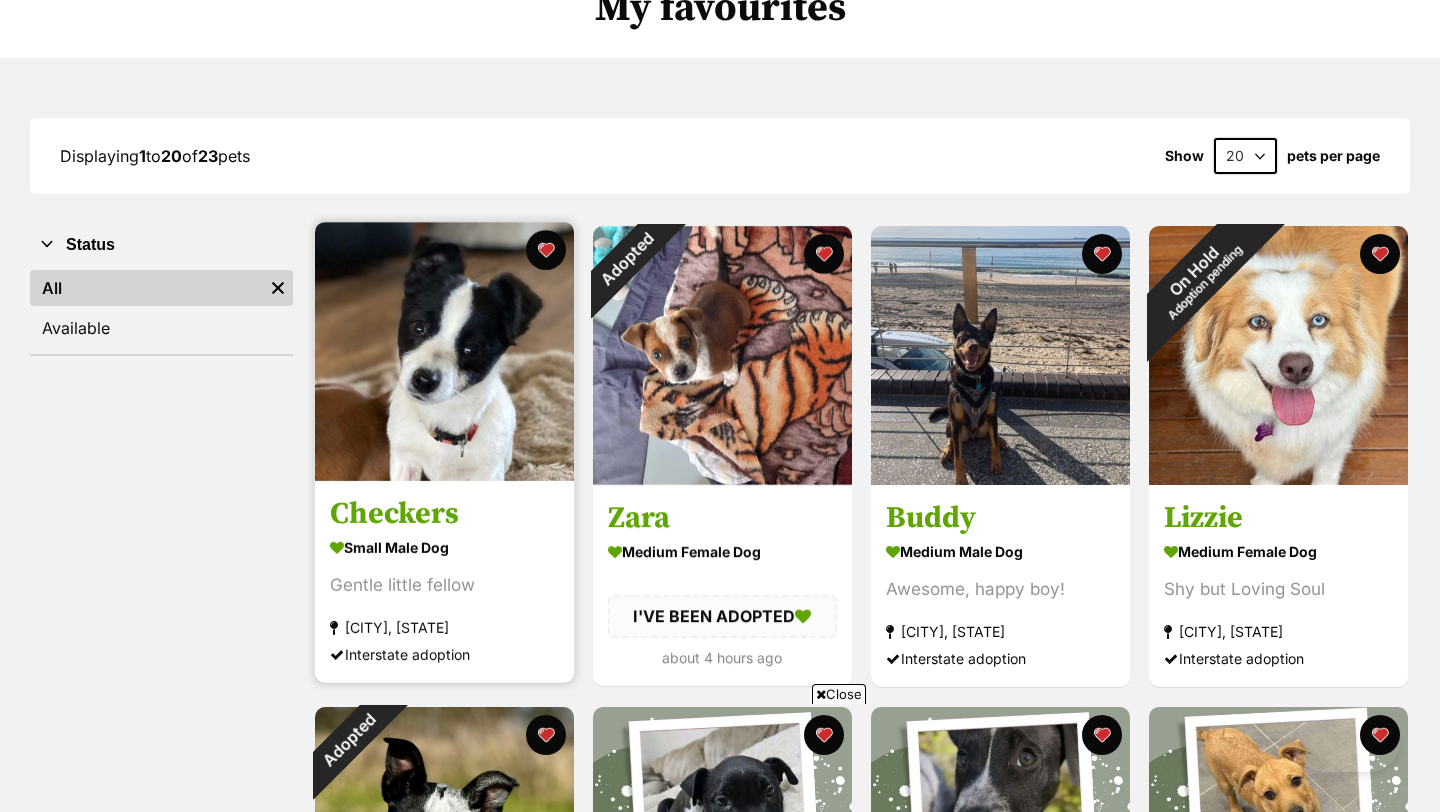 click at bounding box center (444, 351) 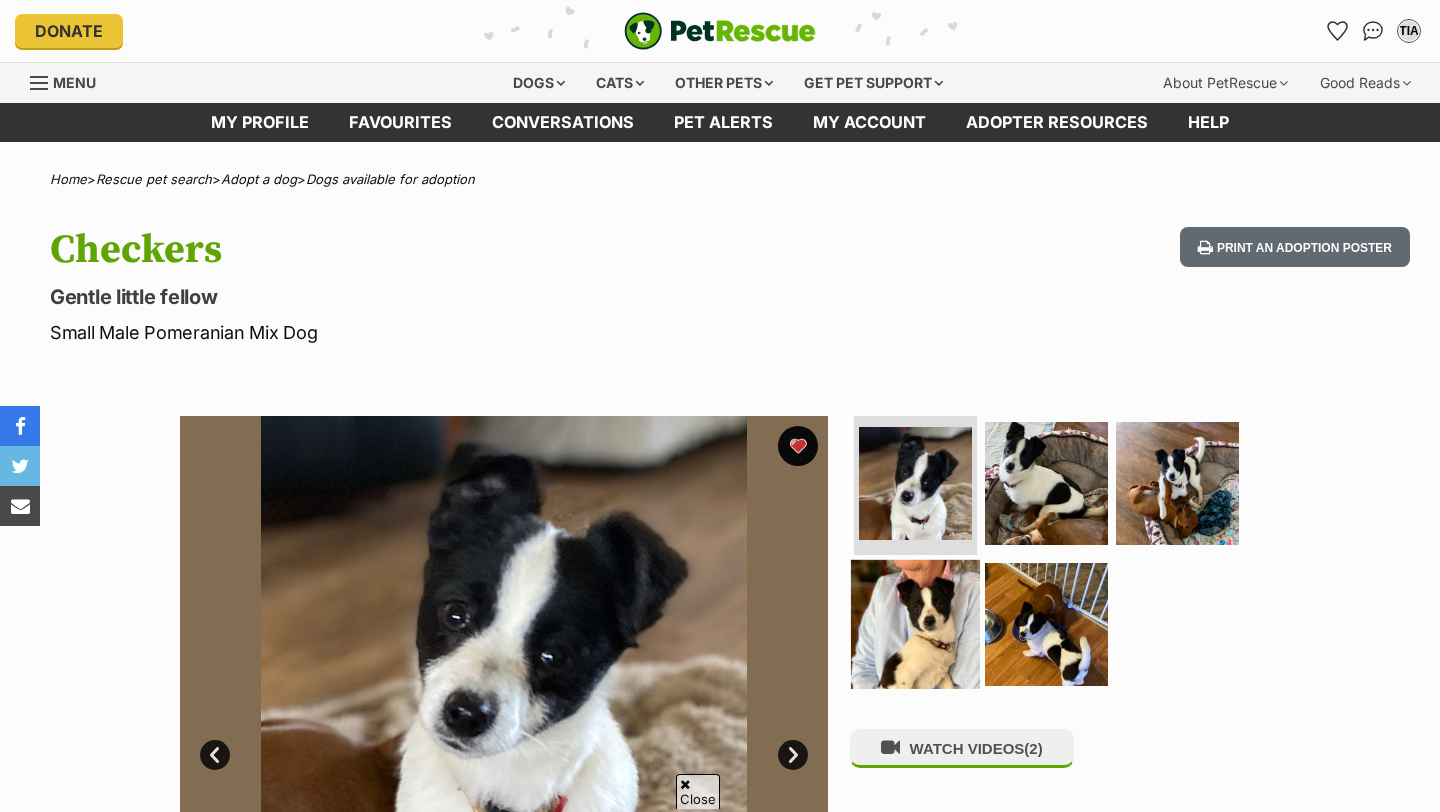 scroll, scrollTop: 259, scrollLeft: 0, axis: vertical 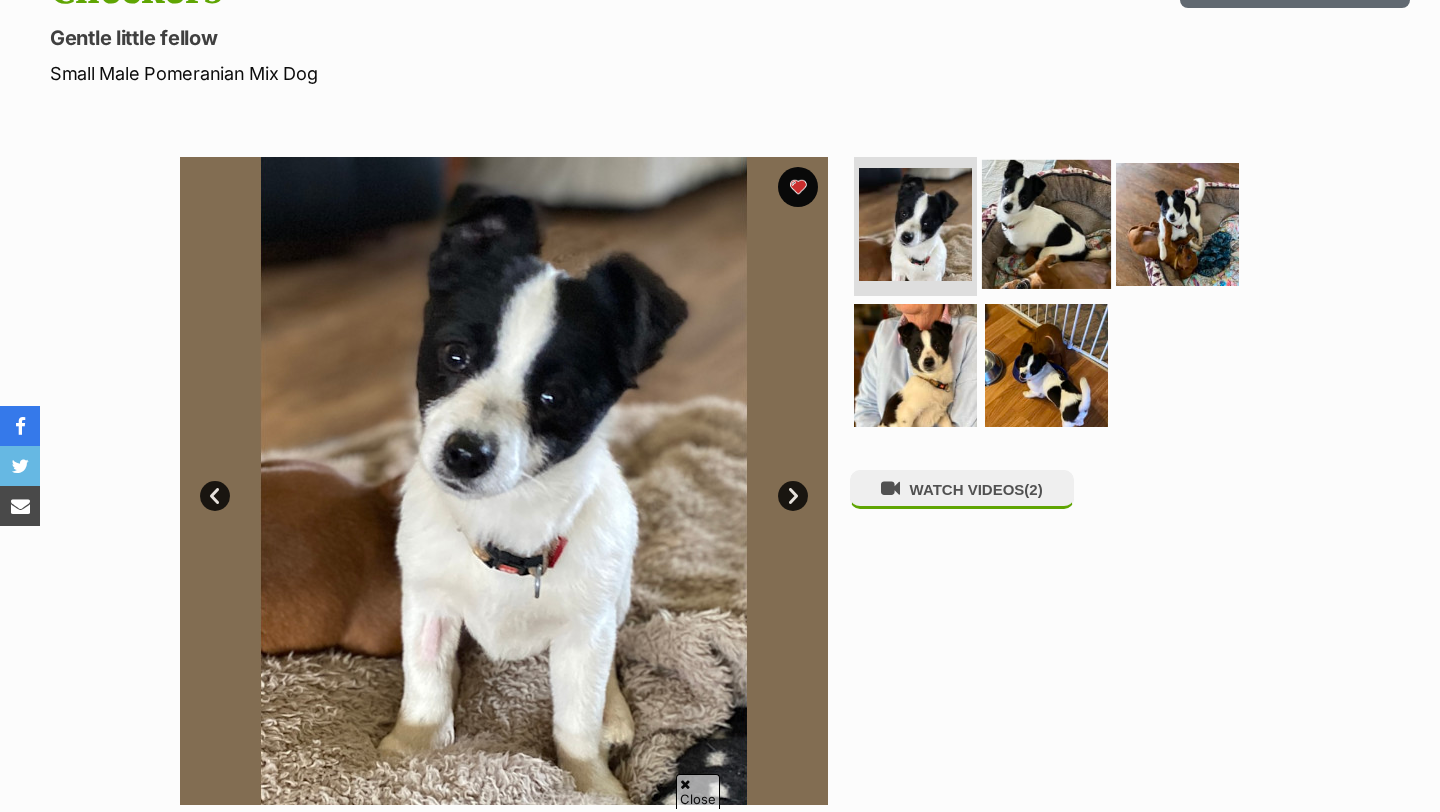 click at bounding box center (1046, 223) 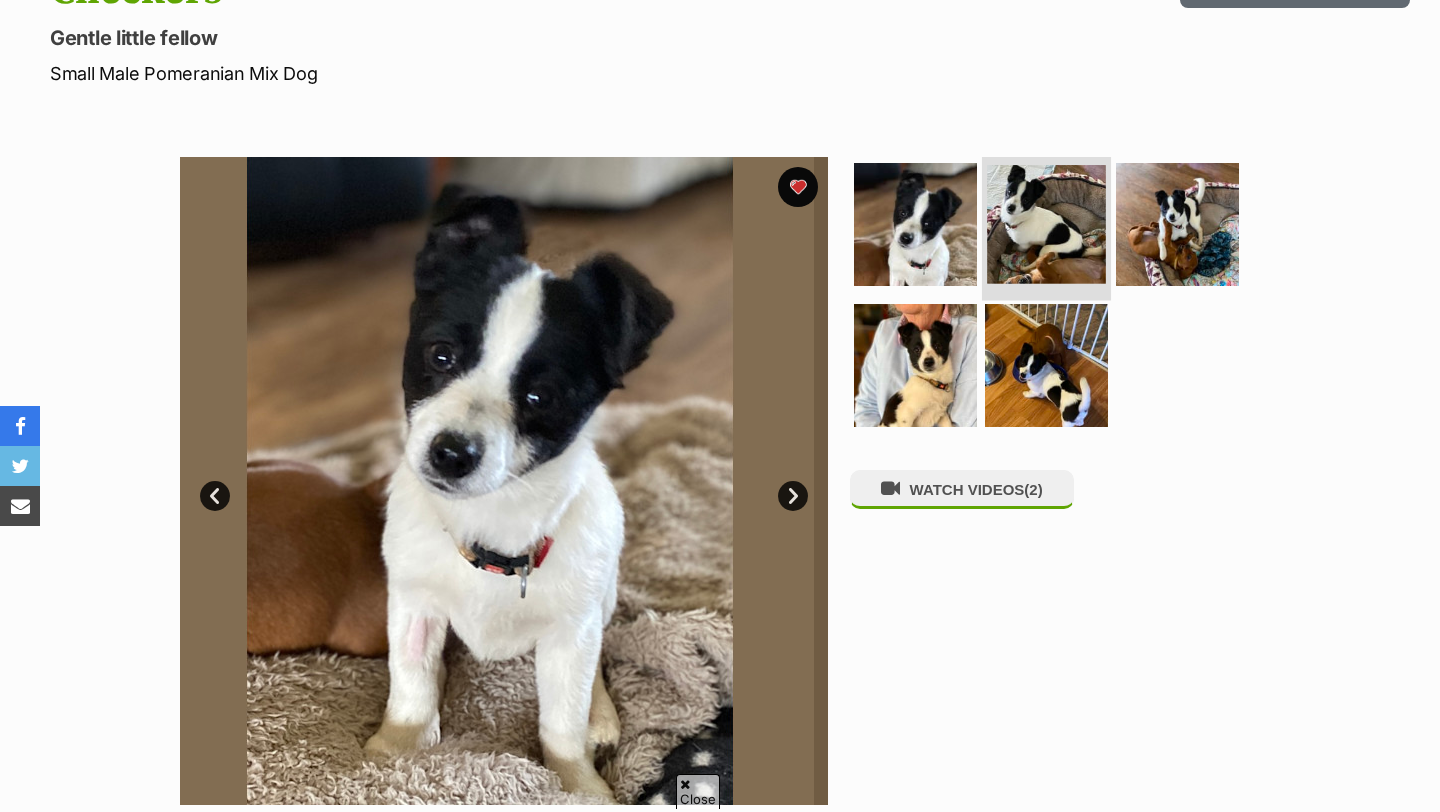 scroll, scrollTop: 0, scrollLeft: 0, axis: both 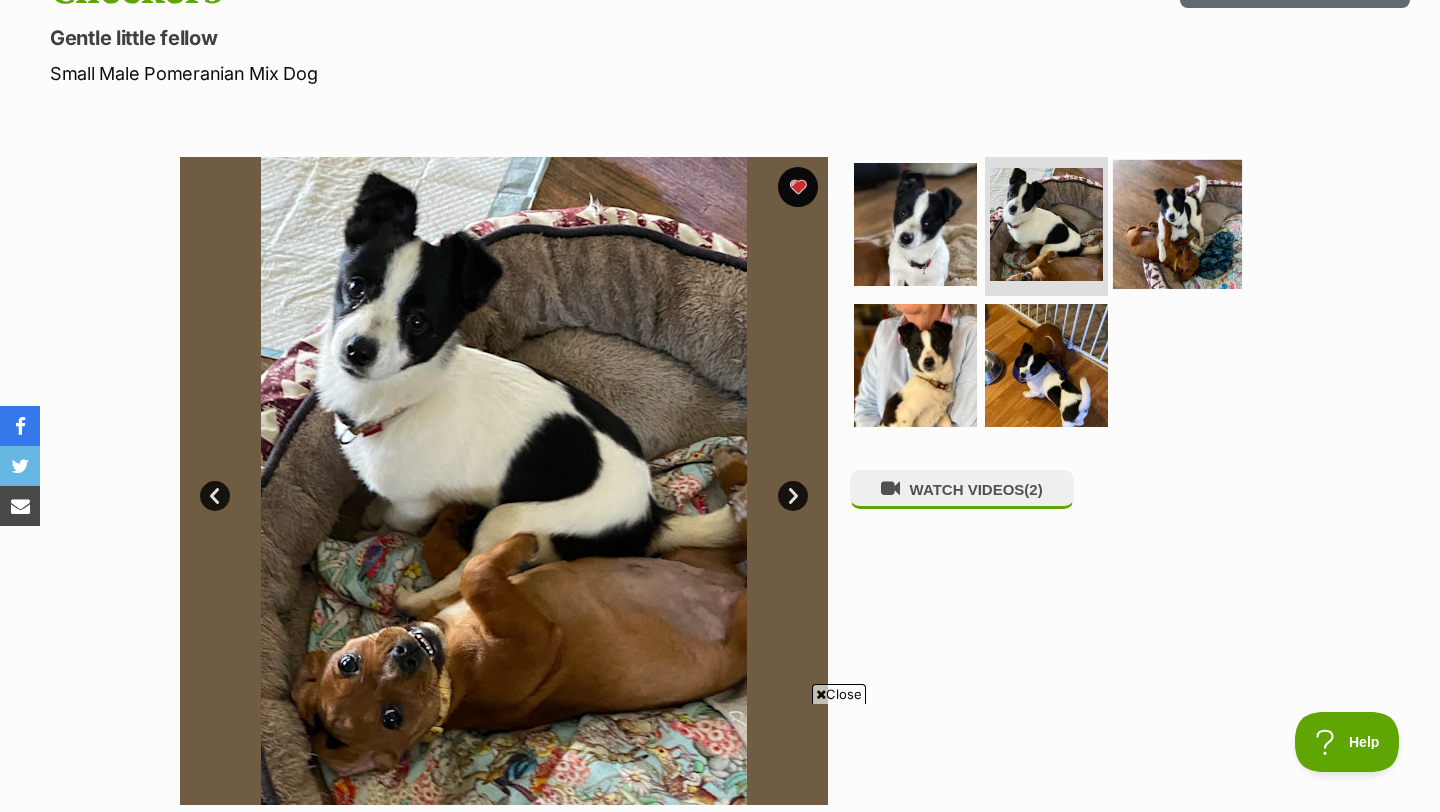 click at bounding box center (1177, 223) 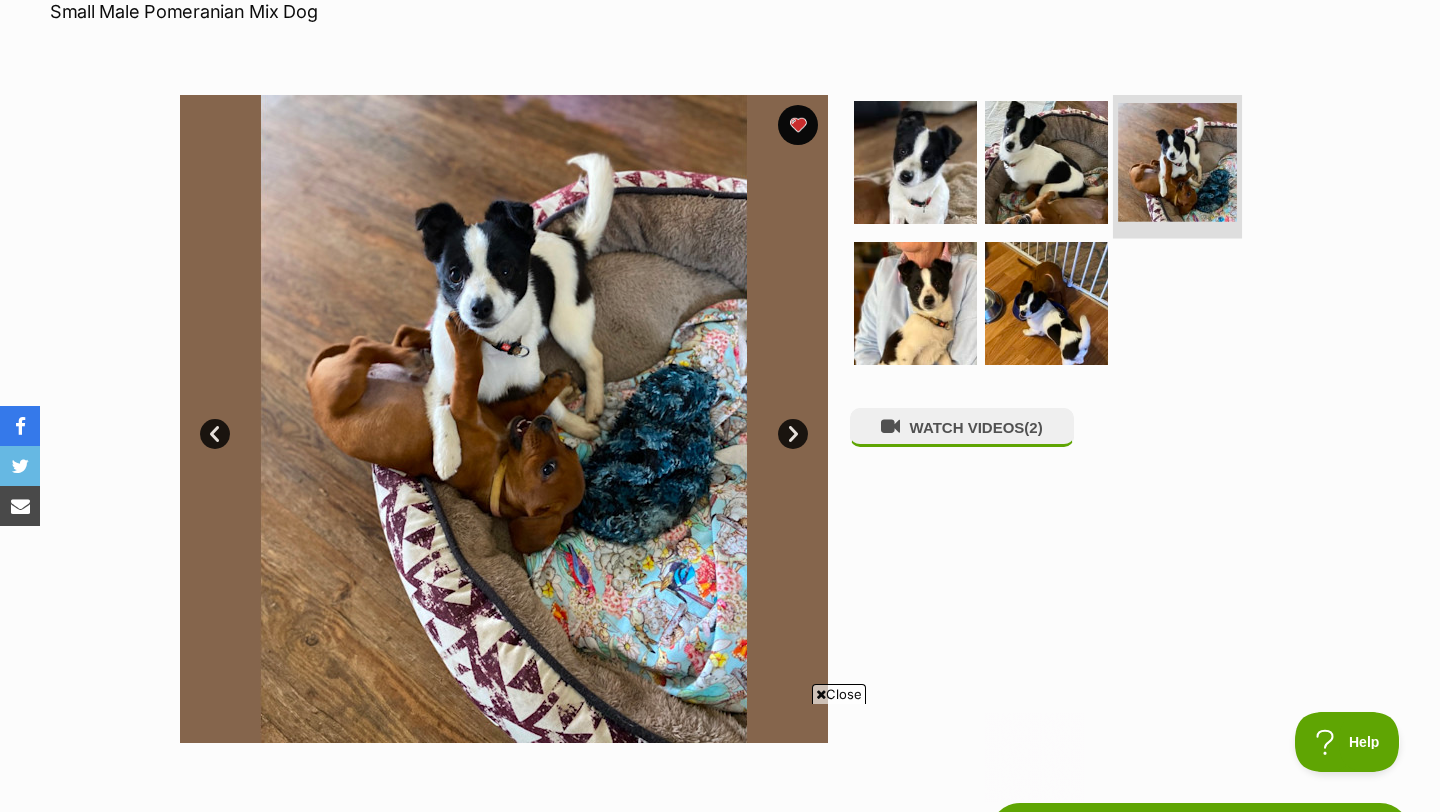 scroll, scrollTop: 0, scrollLeft: 0, axis: both 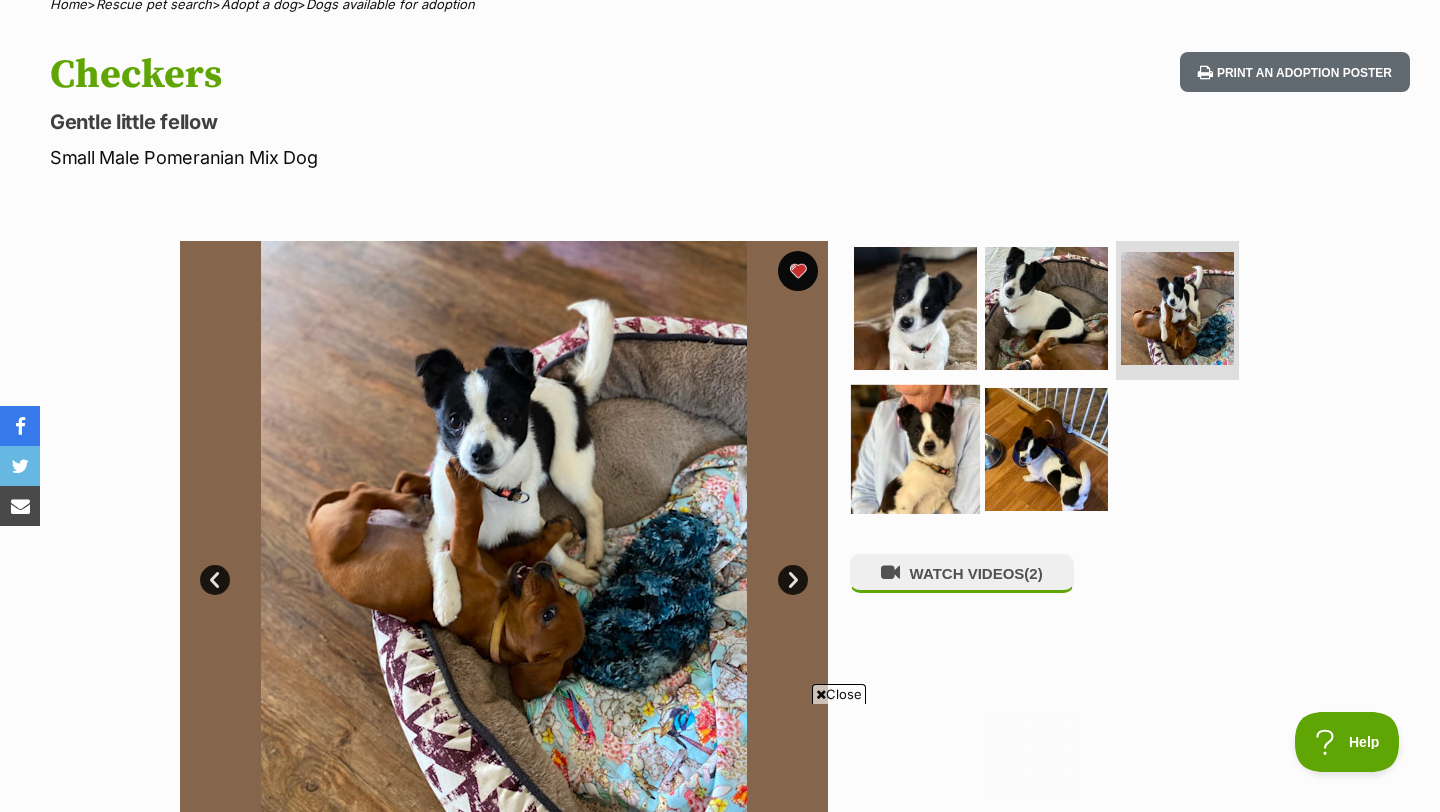 click at bounding box center (915, 449) 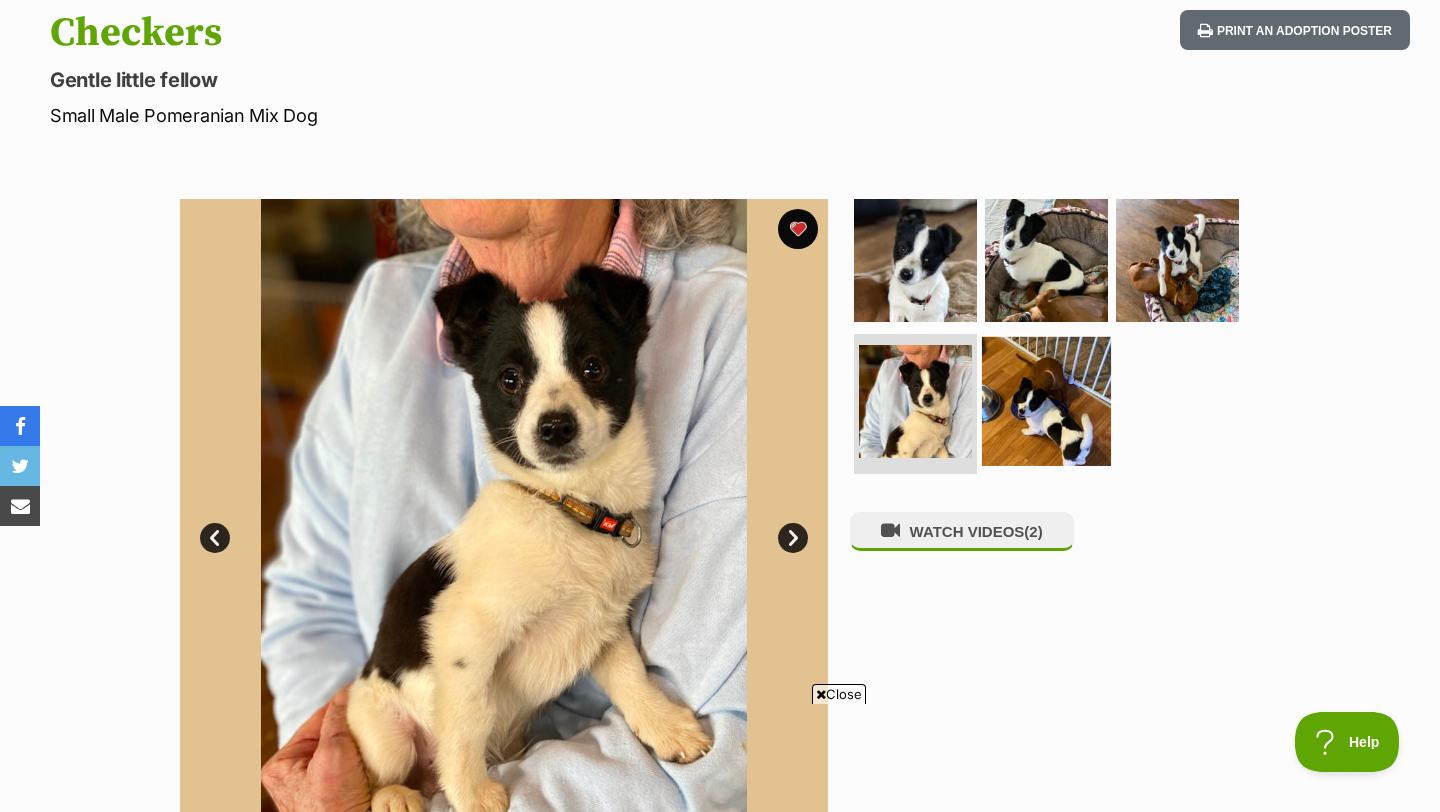 scroll, scrollTop: 203, scrollLeft: 0, axis: vertical 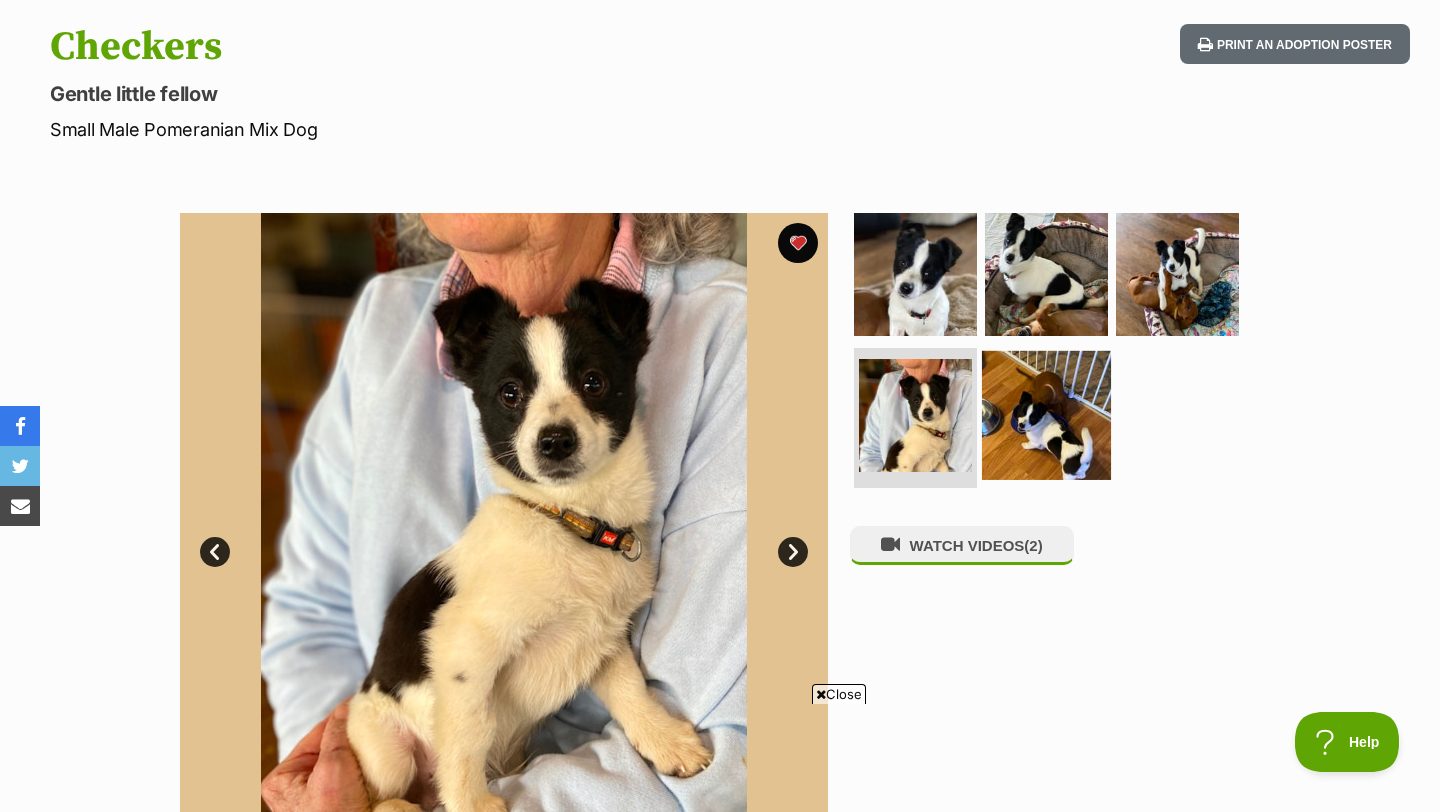 click at bounding box center [1046, 415] 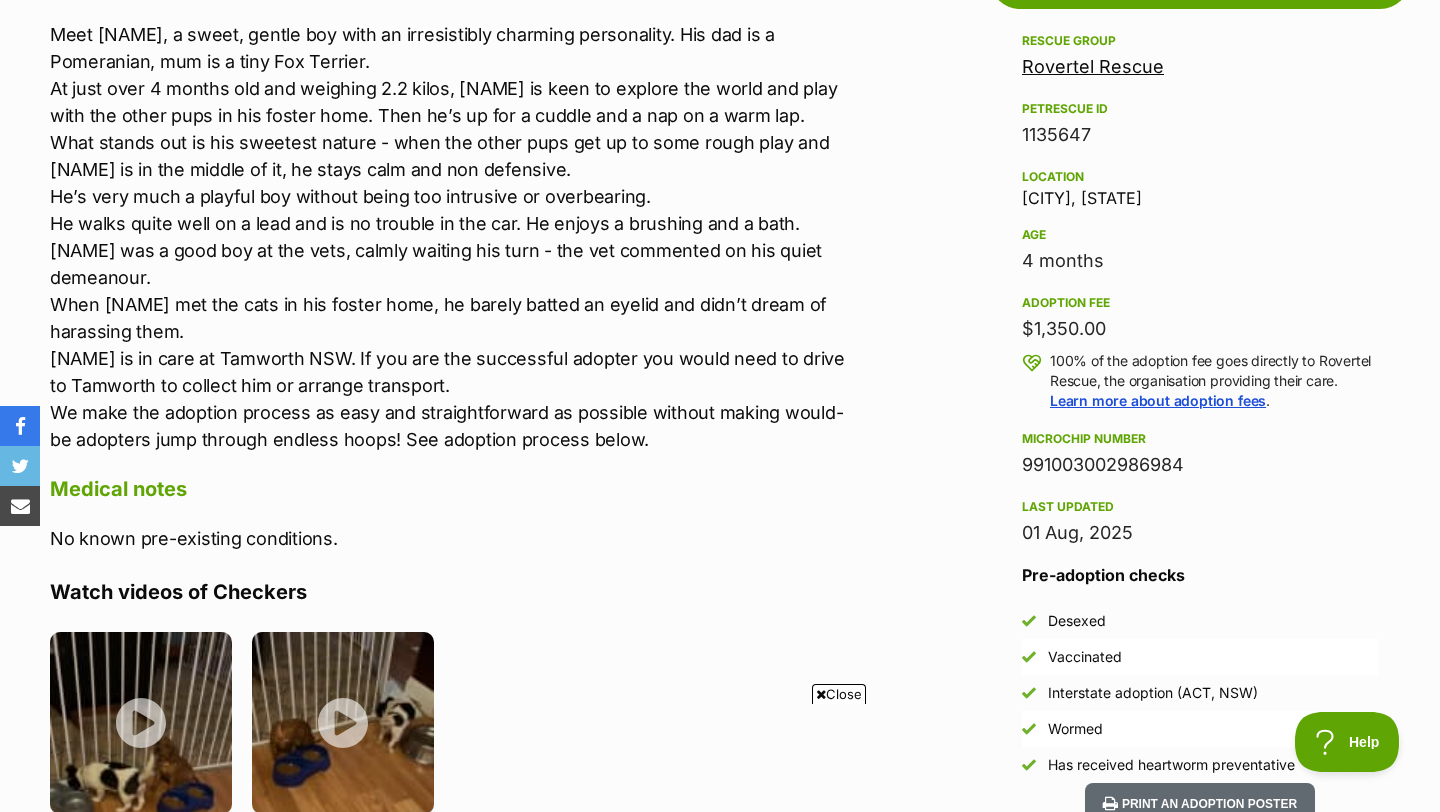 scroll, scrollTop: 1555, scrollLeft: 0, axis: vertical 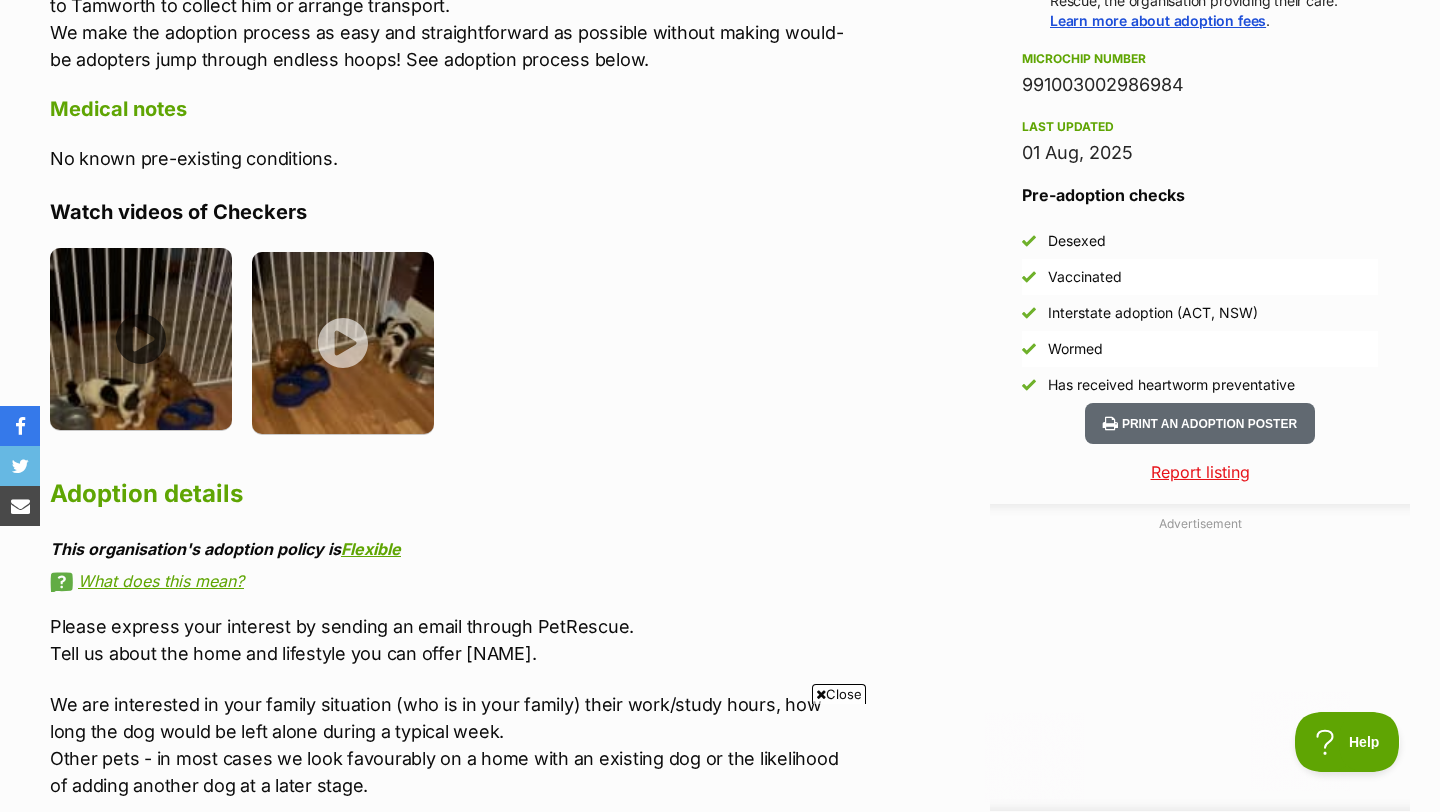 click at bounding box center (141, 339) 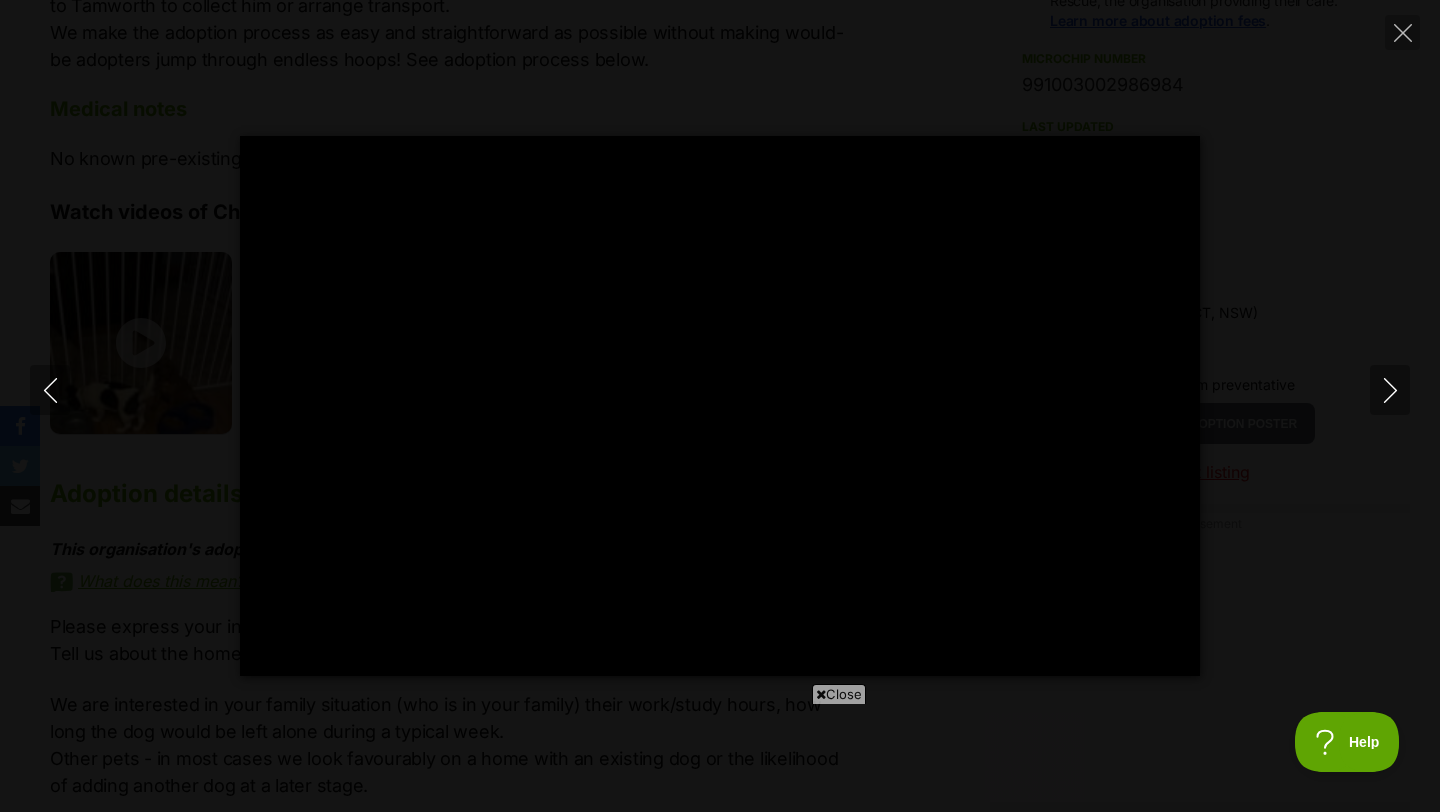 click on "Pause Play % buffered 00:00 -00:23 Unmute Mute Disable captions Enable captions Settings Captions Disabled Quality undefined Speed Normal Captions Go back to previous menu Quality Go back to previous menu Speed Go back to previous menu 0.5× 0.75× Normal 1.25× 1.5× 1.75× 2× 4× PIP Exit fullscreen Enter fullscreen Play" at bounding box center [720, 406] 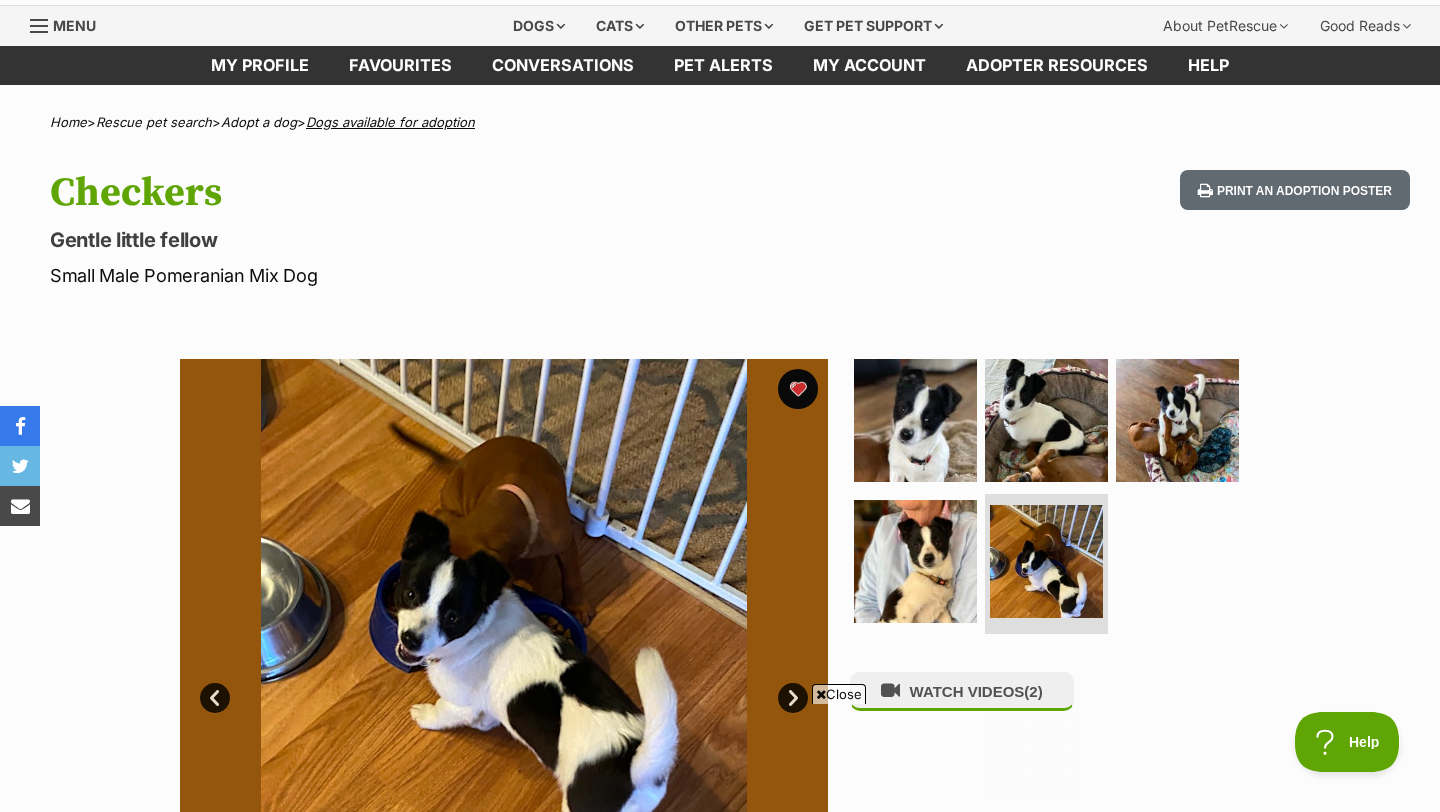 scroll, scrollTop: 0, scrollLeft: 0, axis: both 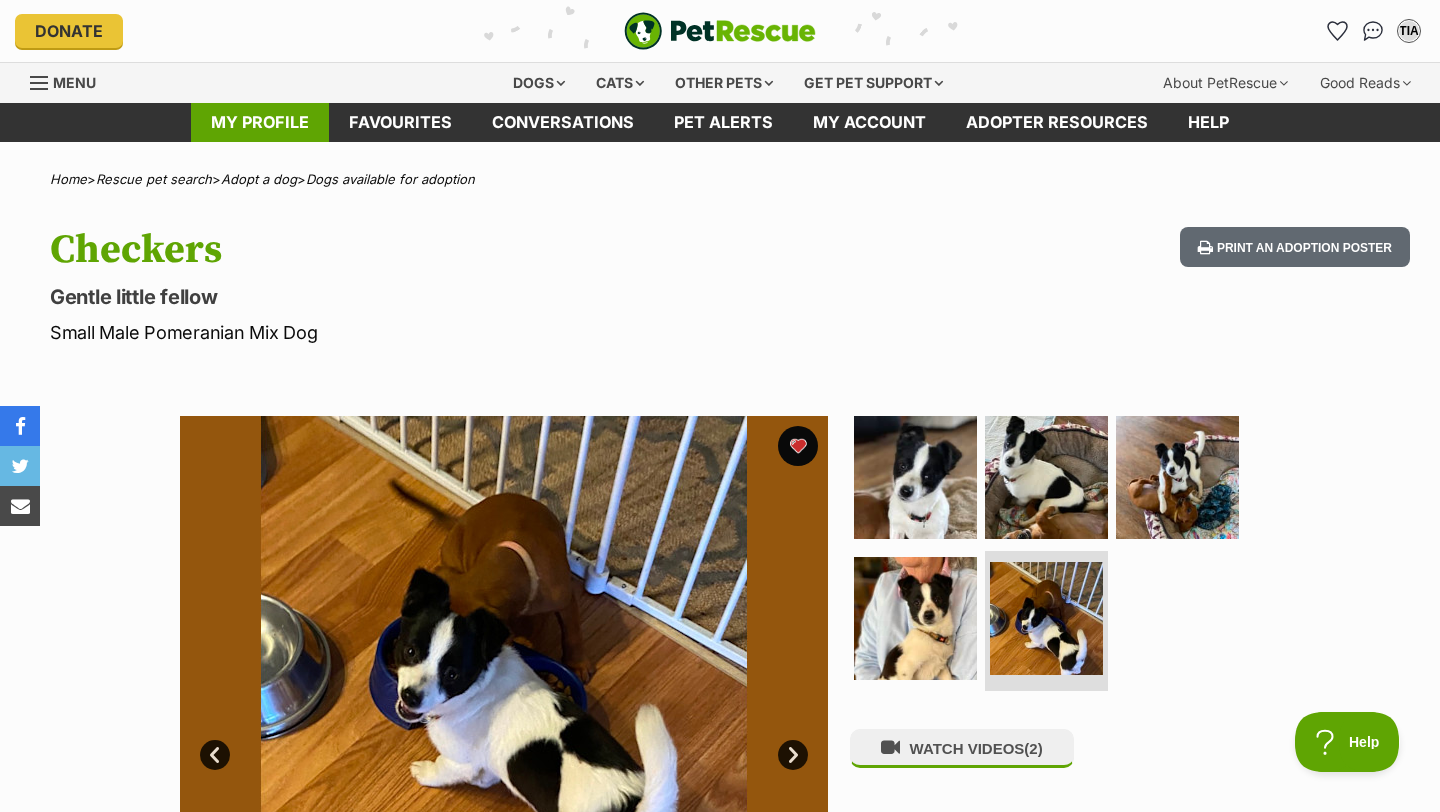 click on "My profile" at bounding box center (260, 122) 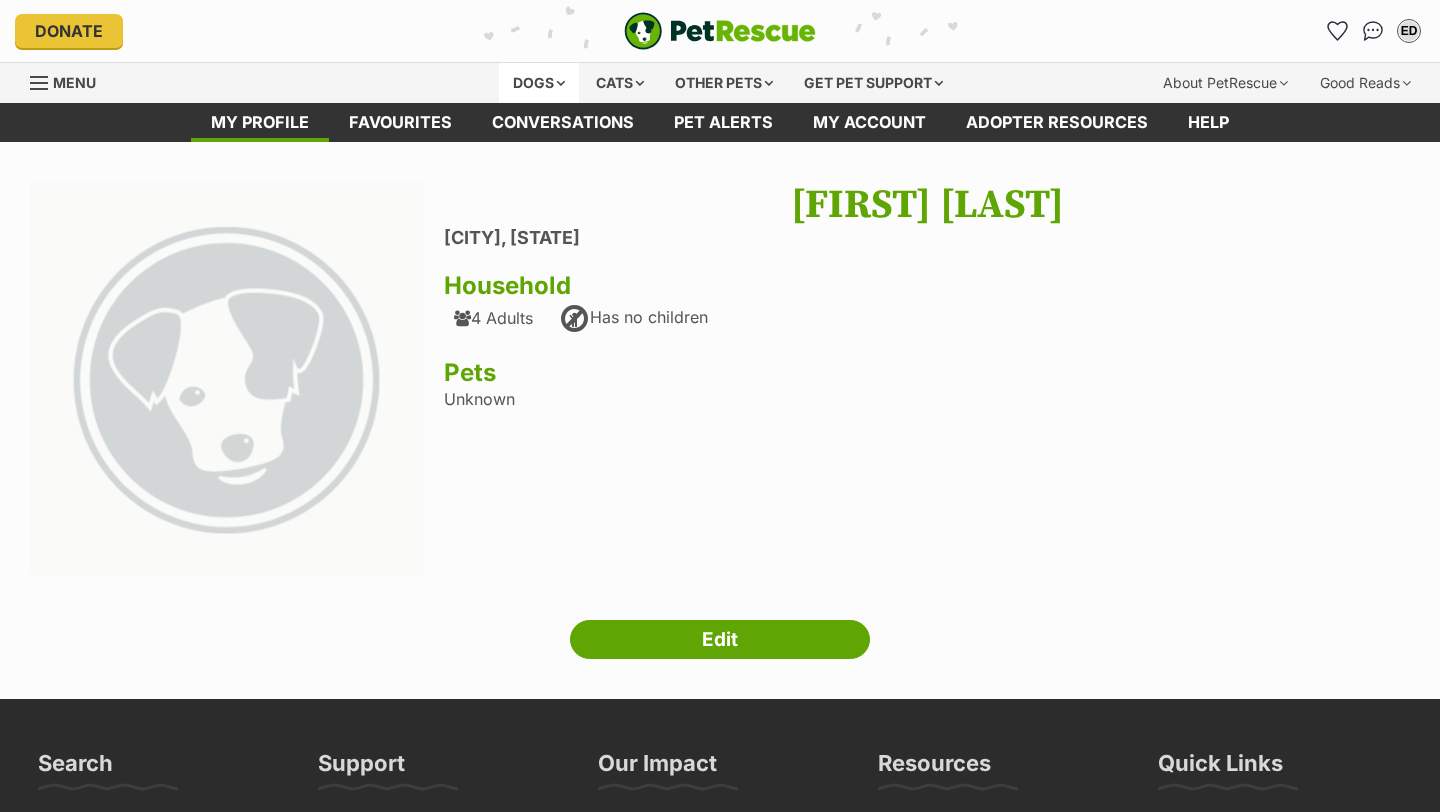 scroll, scrollTop: 0, scrollLeft: 0, axis: both 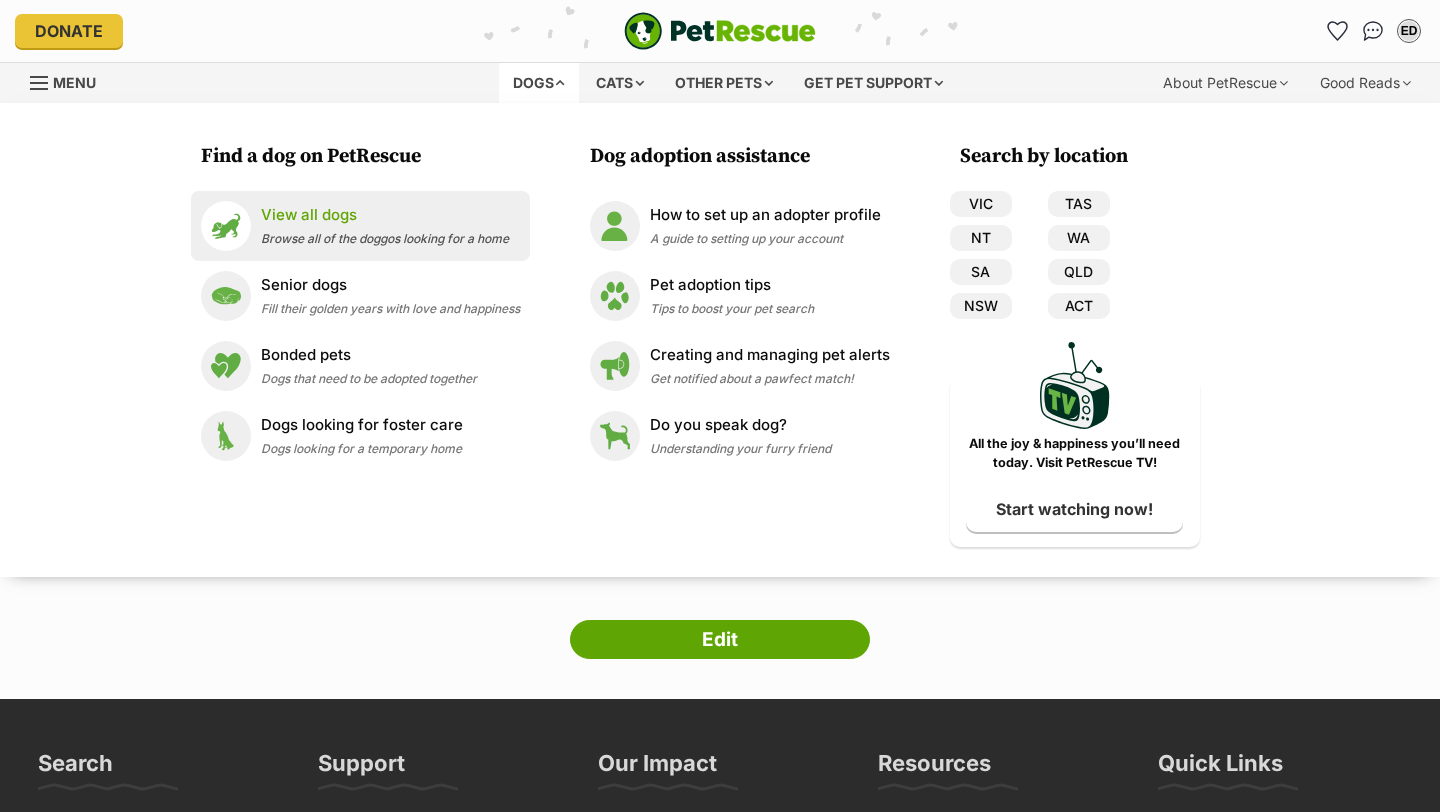 click on "View all dogs
Browse all of the doggos looking for a home" at bounding box center (385, 225) 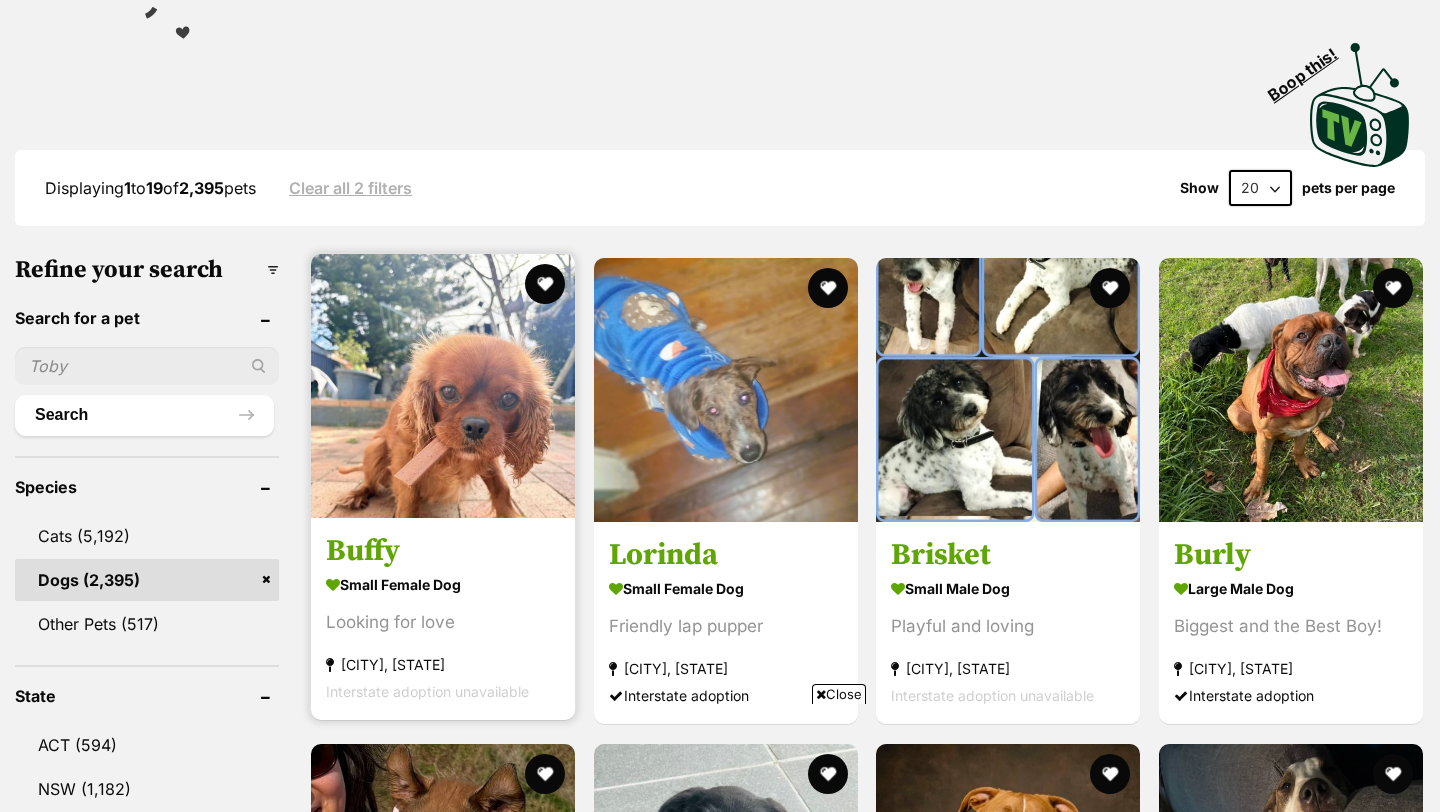 scroll, scrollTop: 789, scrollLeft: 0, axis: vertical 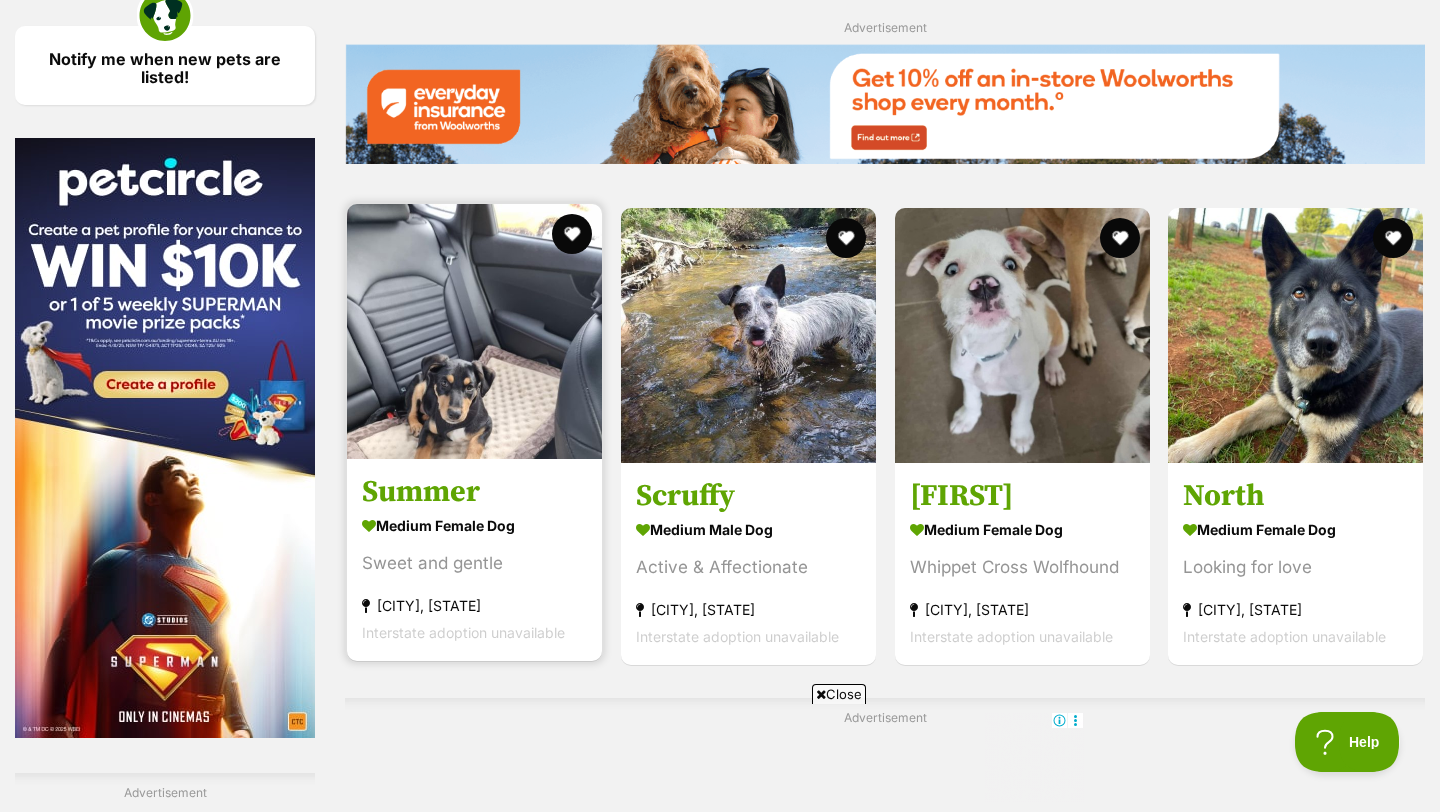 click at bounding box center [474, 331] 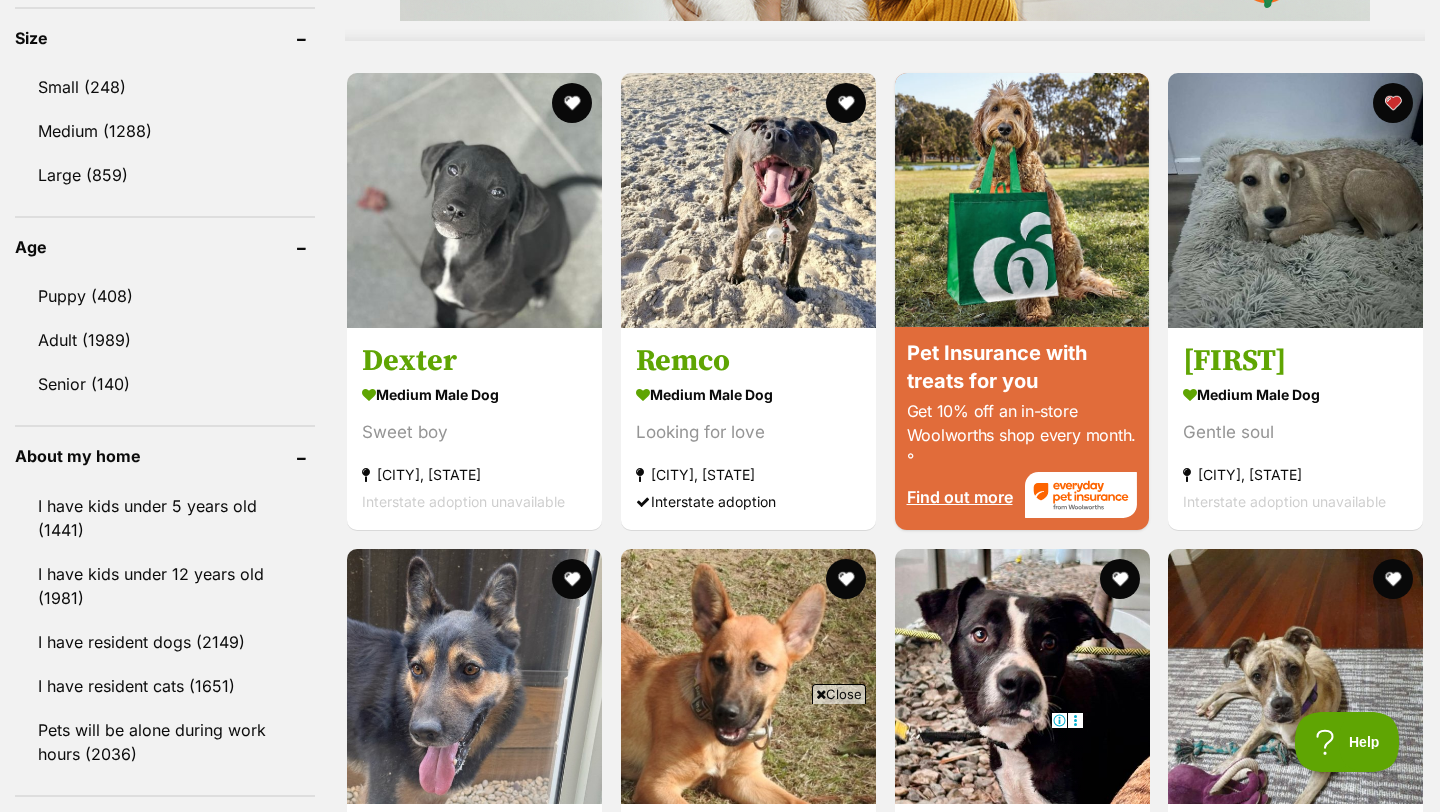 scroll, scrollTop: 1452, scrollLeft: 0, axis: vertical 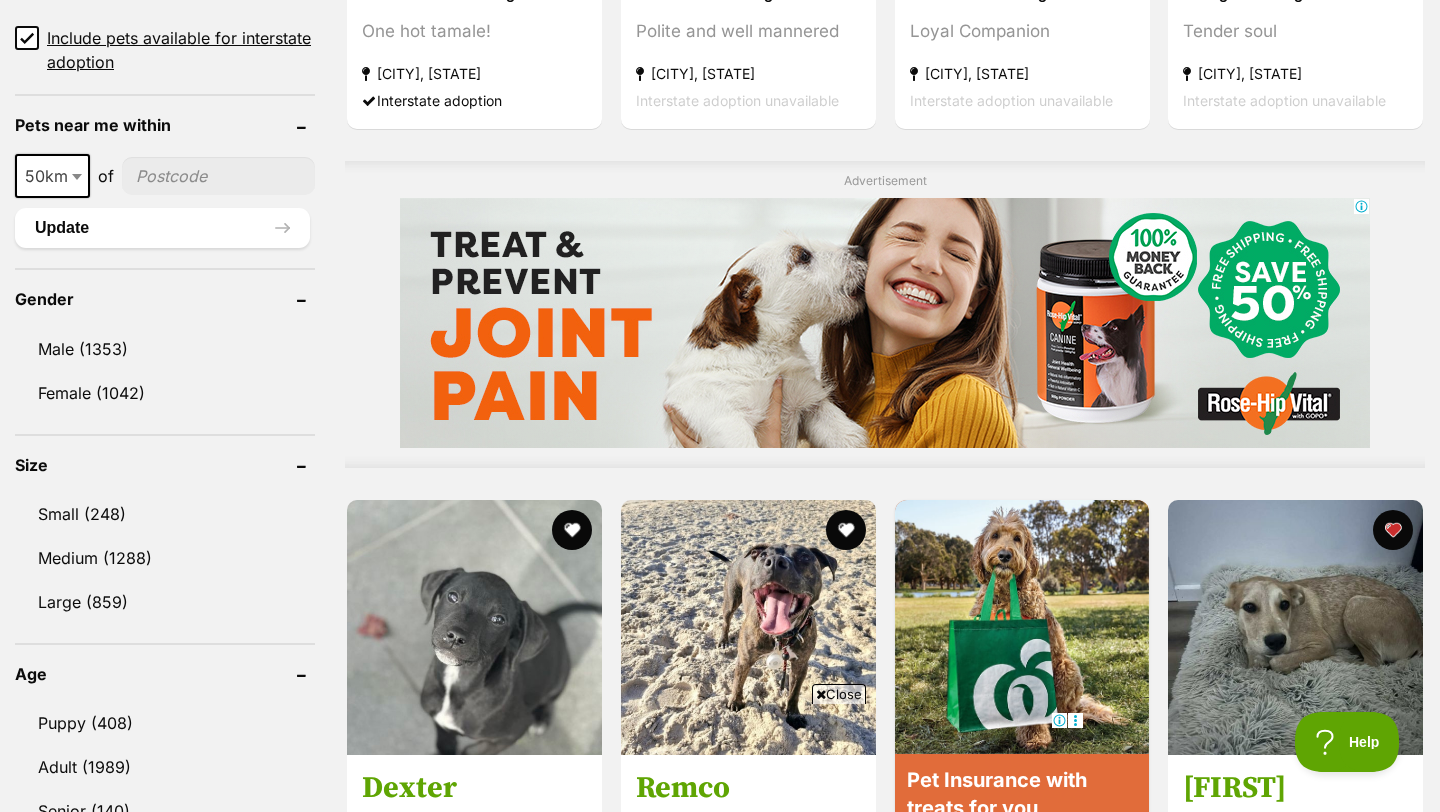 click on "Refine your search
Search for a pet
Search
Species
Cats (5,192)
Dogs (2,395)
Other Pets (517)
State
ACT (594)
NSW (1,182)
NT (213)
QLD (800)
SA (259)
TAS (199)
VIC (875)
WA (343)
Include pets available for interstate adoption
Pets near me within
10km
25km
50km
100km
250km
50km
of
Update
Gender
Male (1353)
Female (1042)
Size
Small (248)
Medium (1288)
Large (859)
Age
Puppy (408)
Adult (1989)
Senior (140)
About my home
I have kids under 5 years old (1441)
I have kids under 12 years old (1981)
I have resident dogs (2149)
I have resident cats (1651)
Pets will be alone during work hours (2036)" at bounding box center (165, 691) 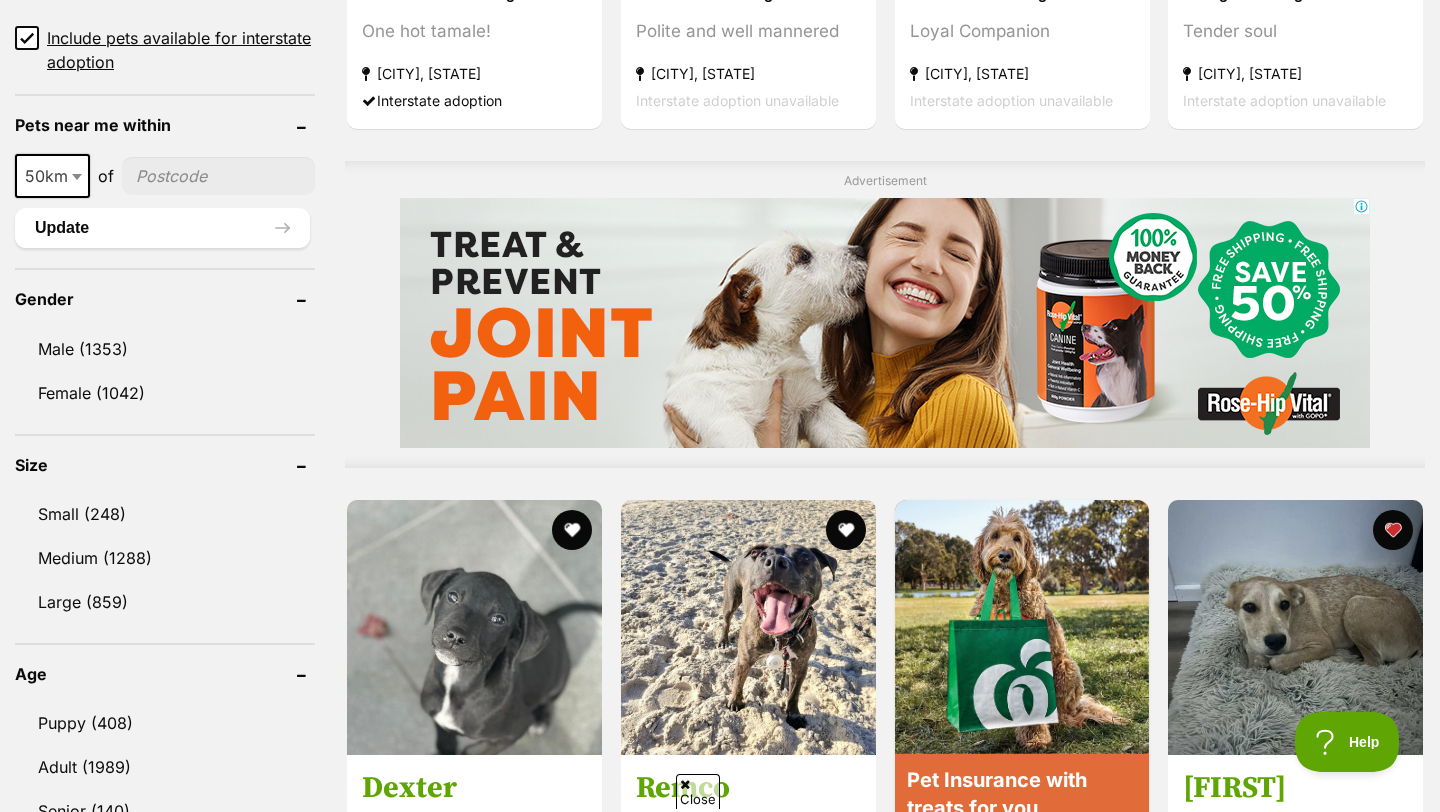 type on "[POSTAL_CODE]" 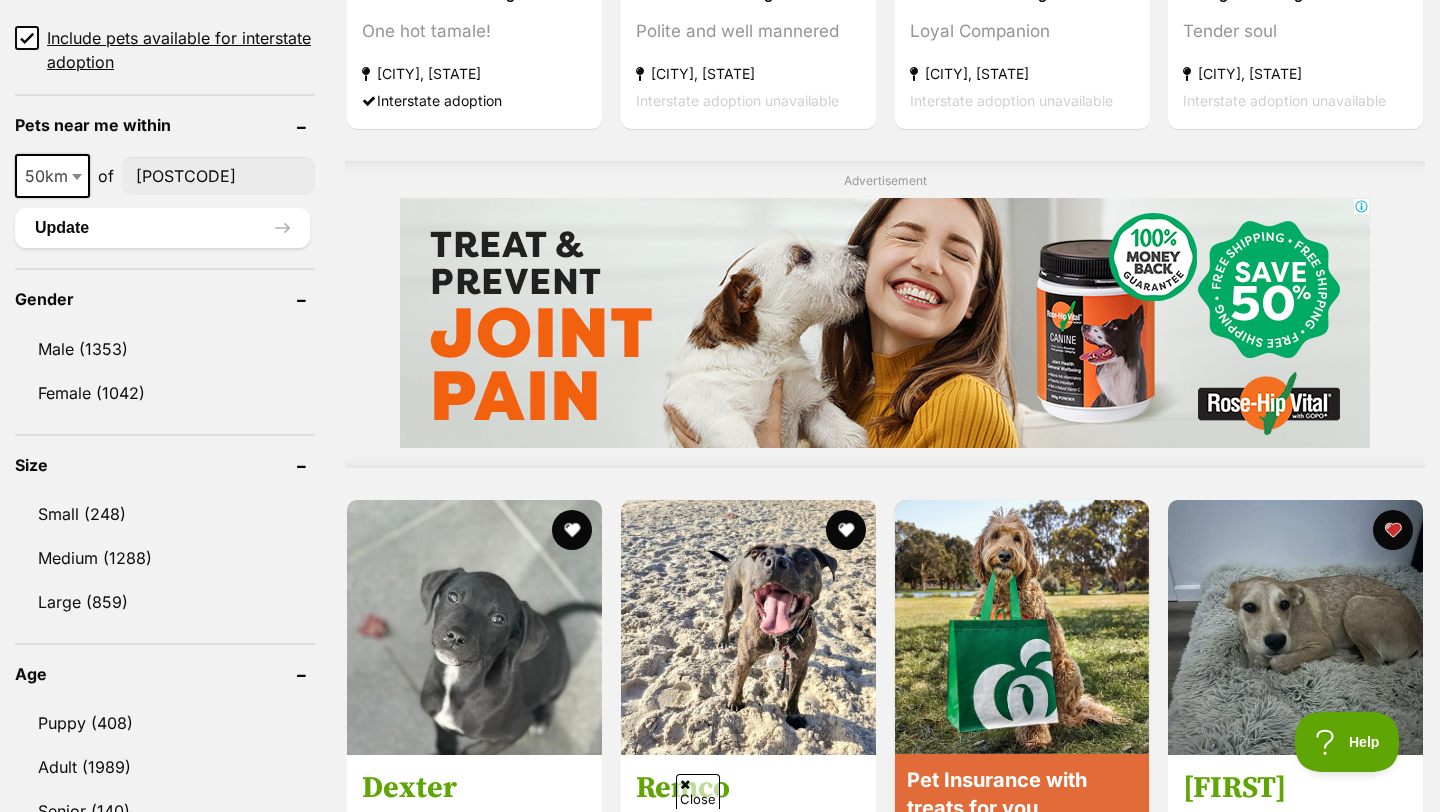 click on "50km" at bounding box center (52, 176) 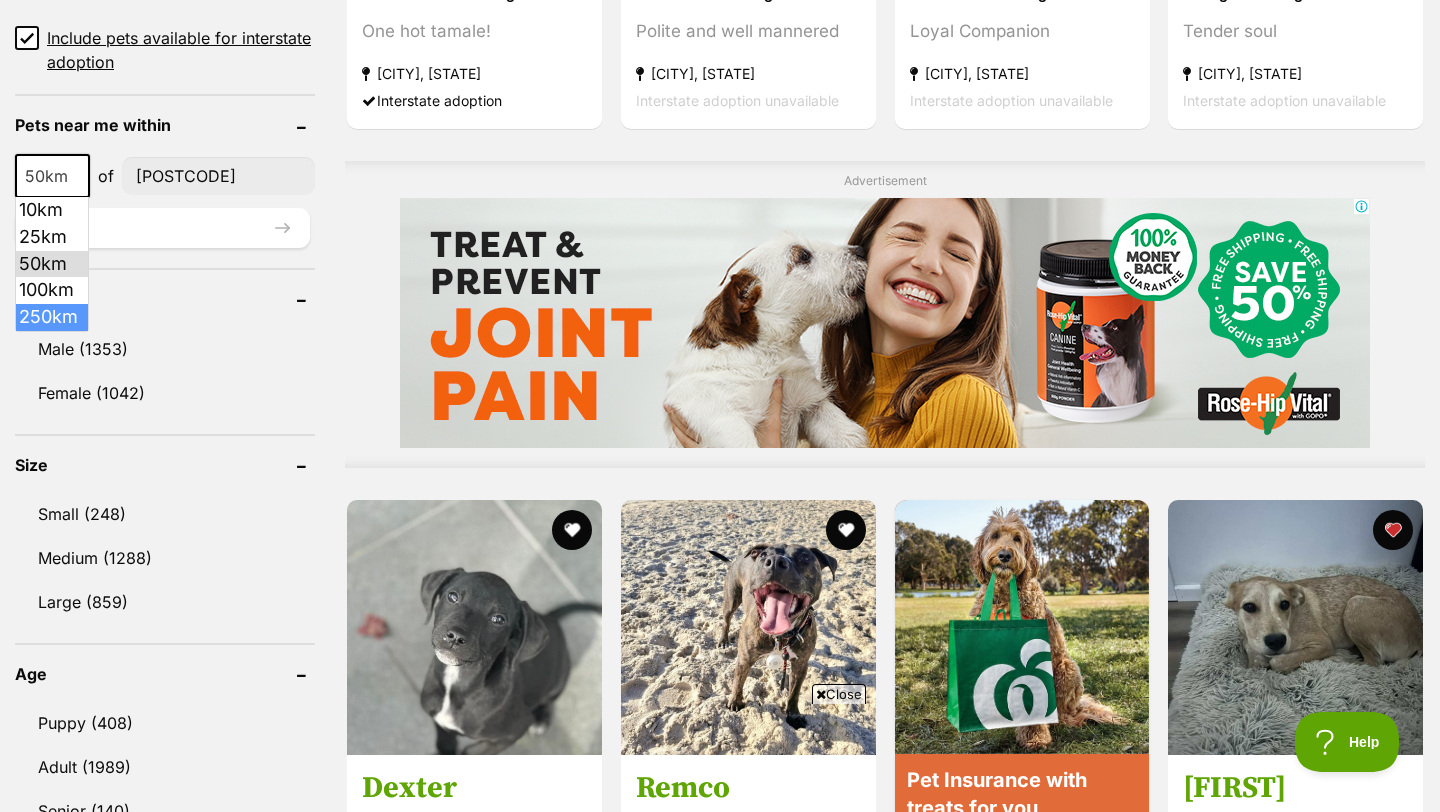 select on "250" 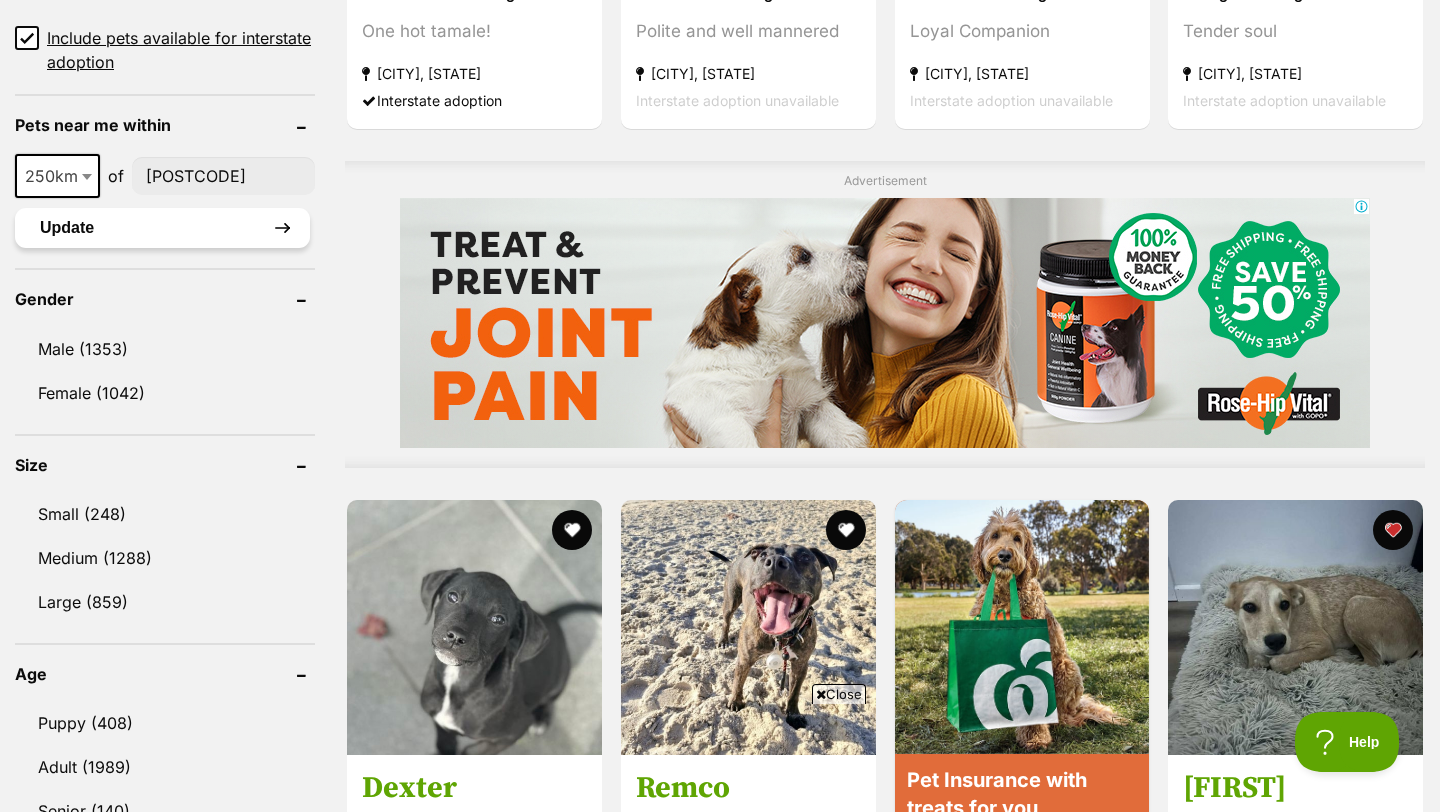 click on "Update" at bounding box center [162, 228] 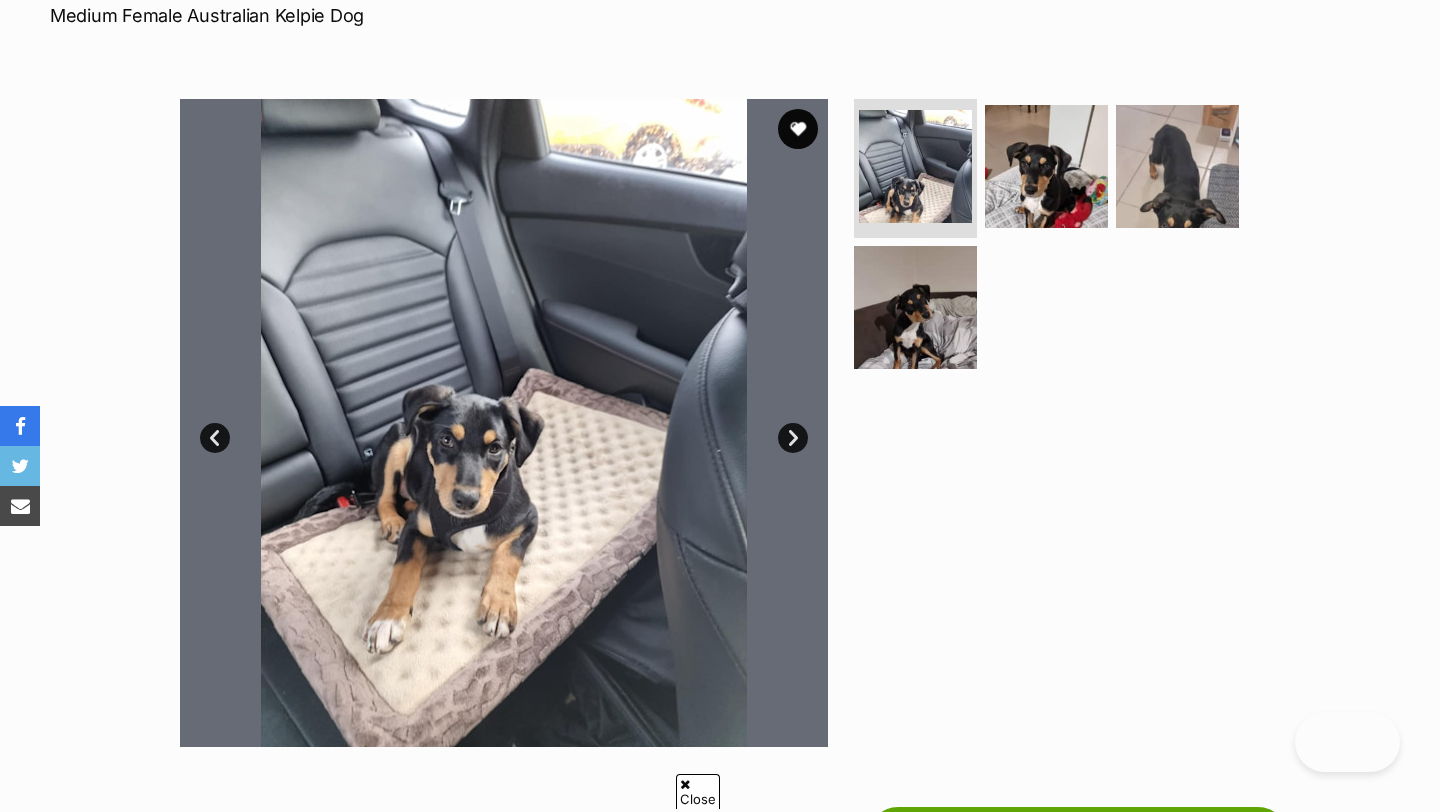 scroll, scrollTop: 90, scrollLeft: 0, axis: vertical 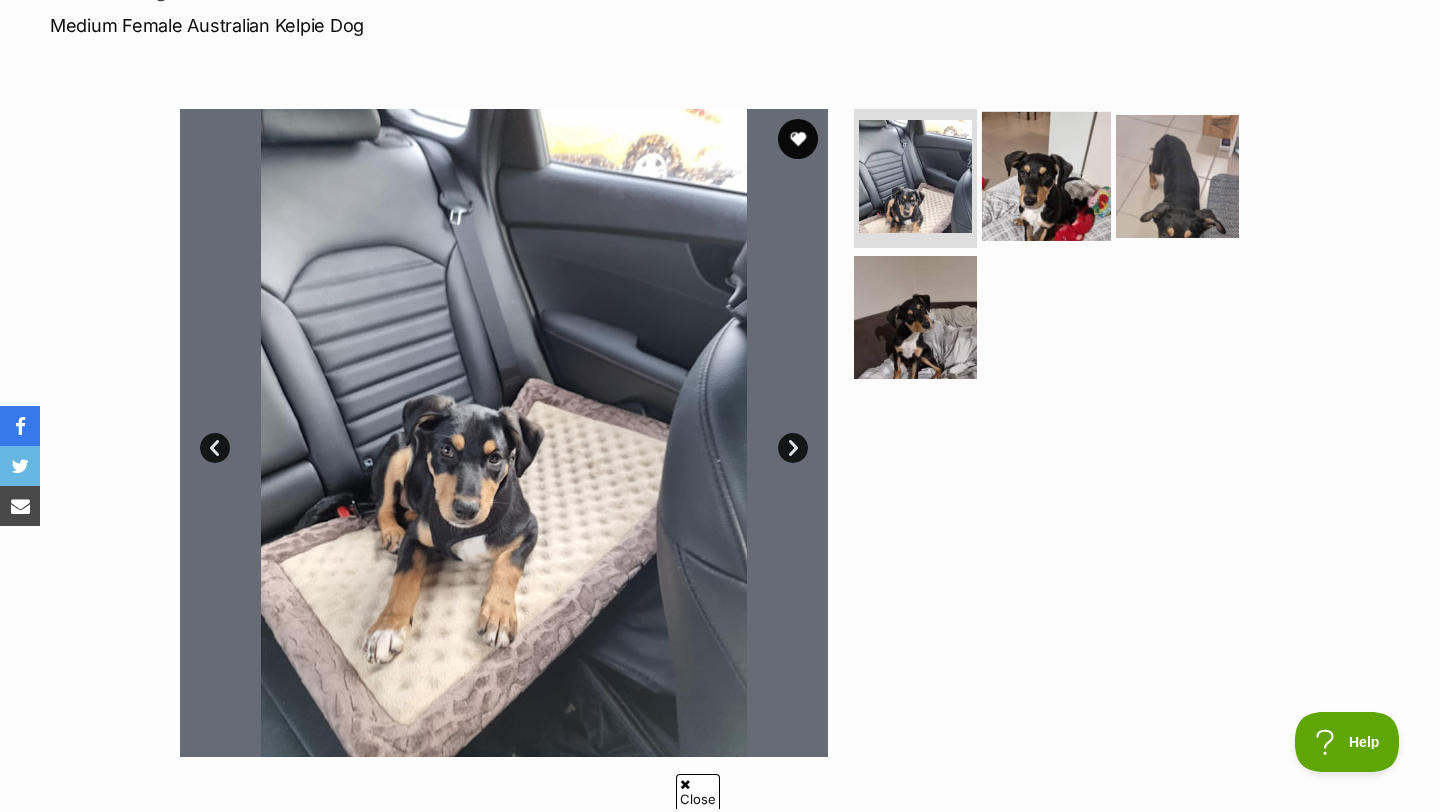 click at bounding box center [1046, 175] 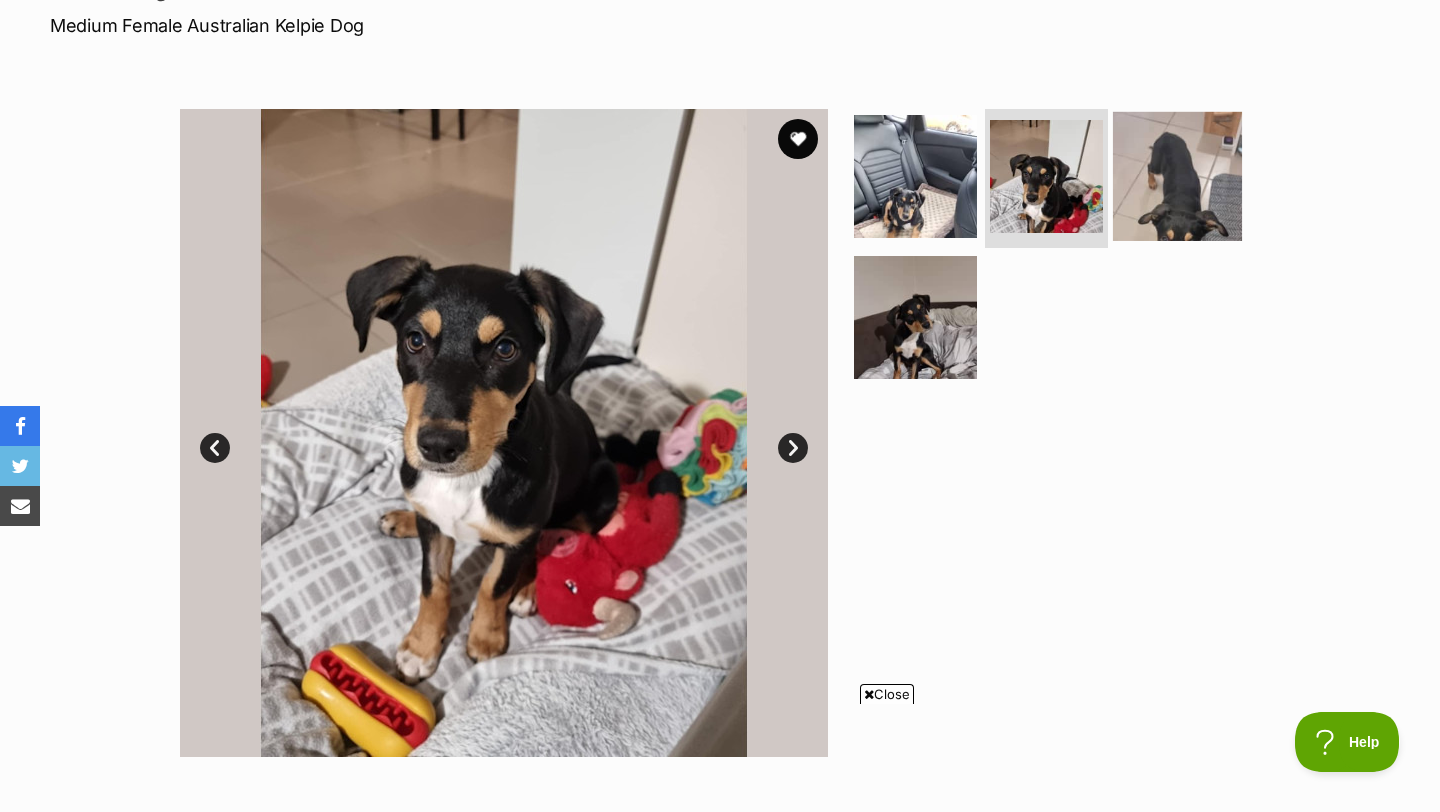 click at bounding box center (1177, 175) 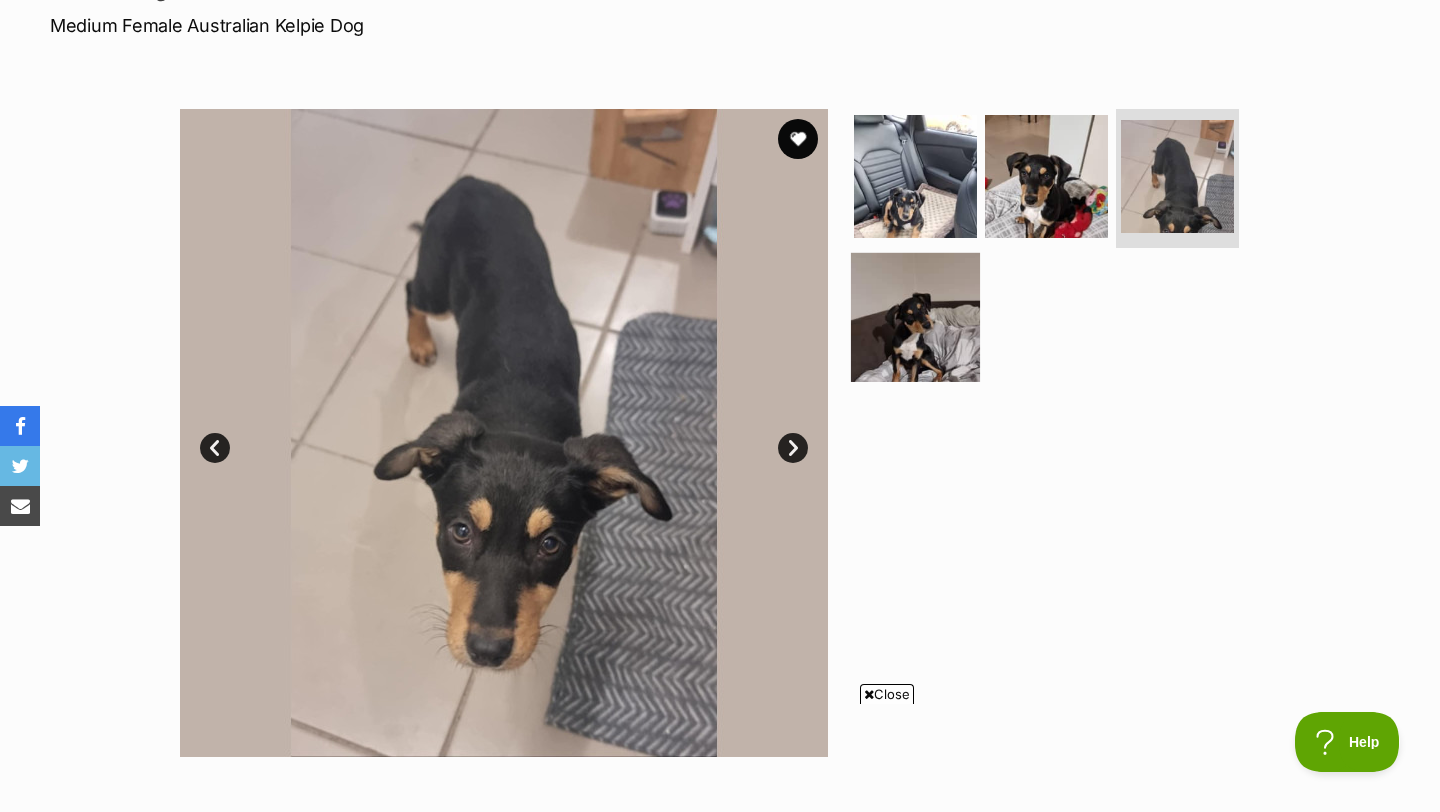 click at bounding box center (915, 317) 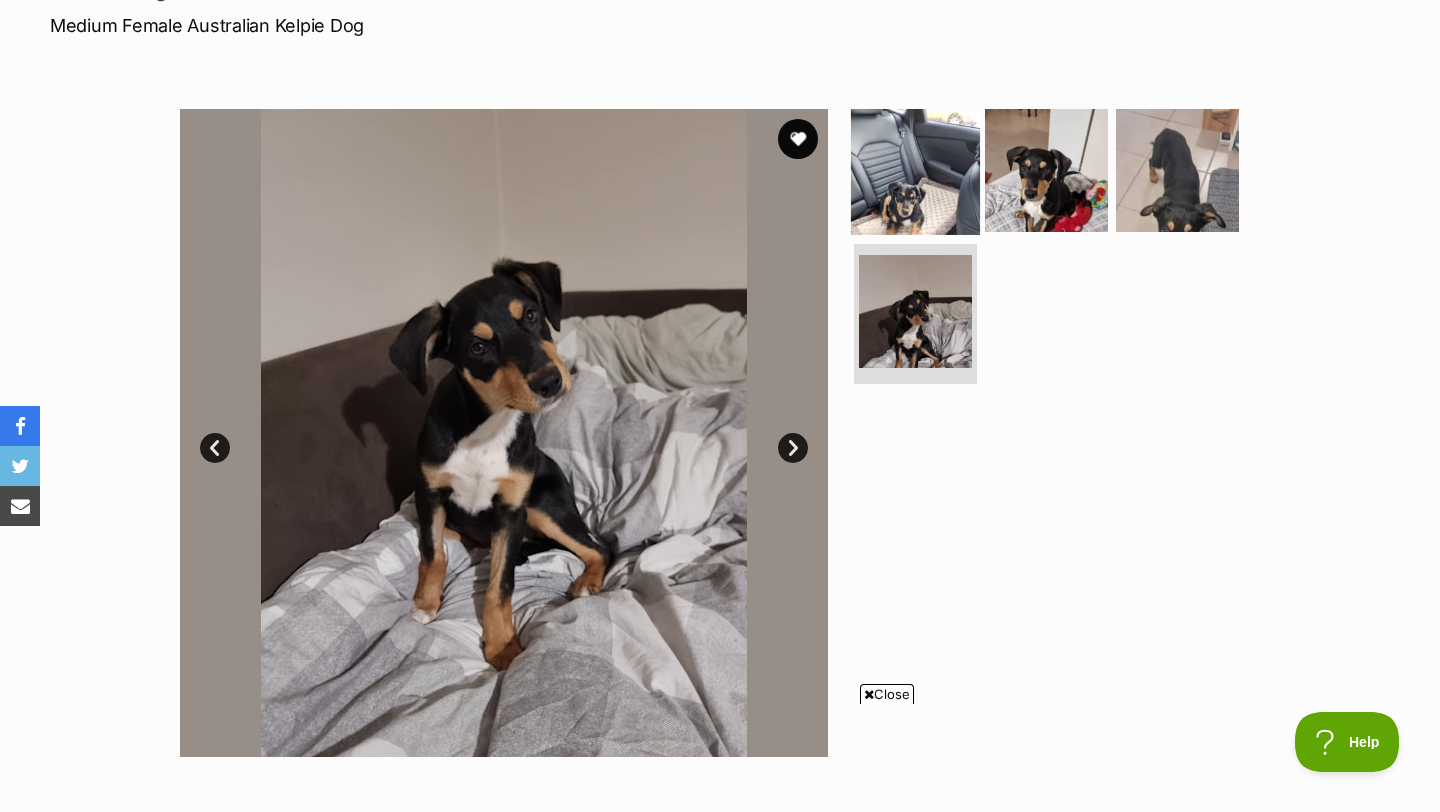 click at bounding box center (915, 169) 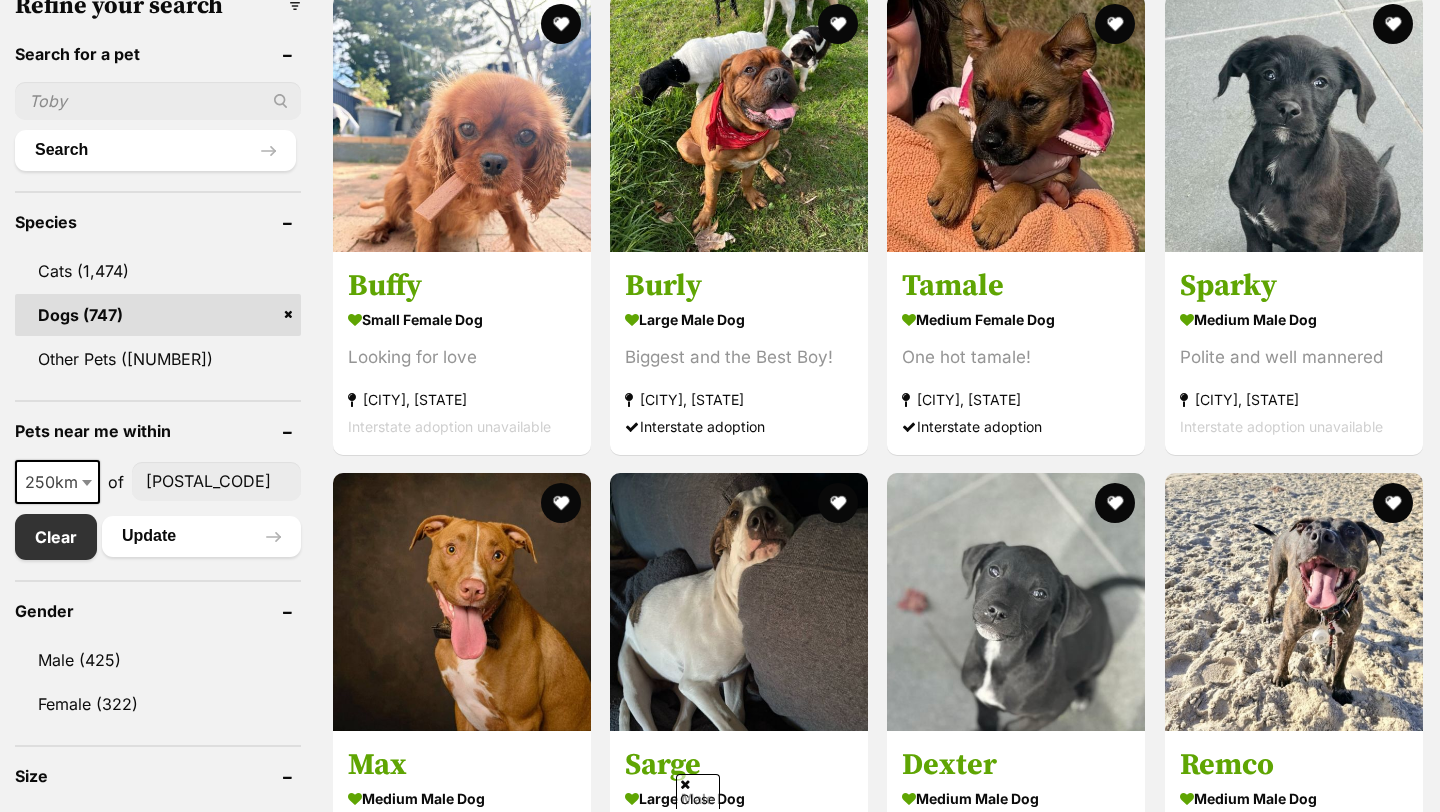 scroll, scrollTop: 880, scrollLeft: 0, axis: vertical 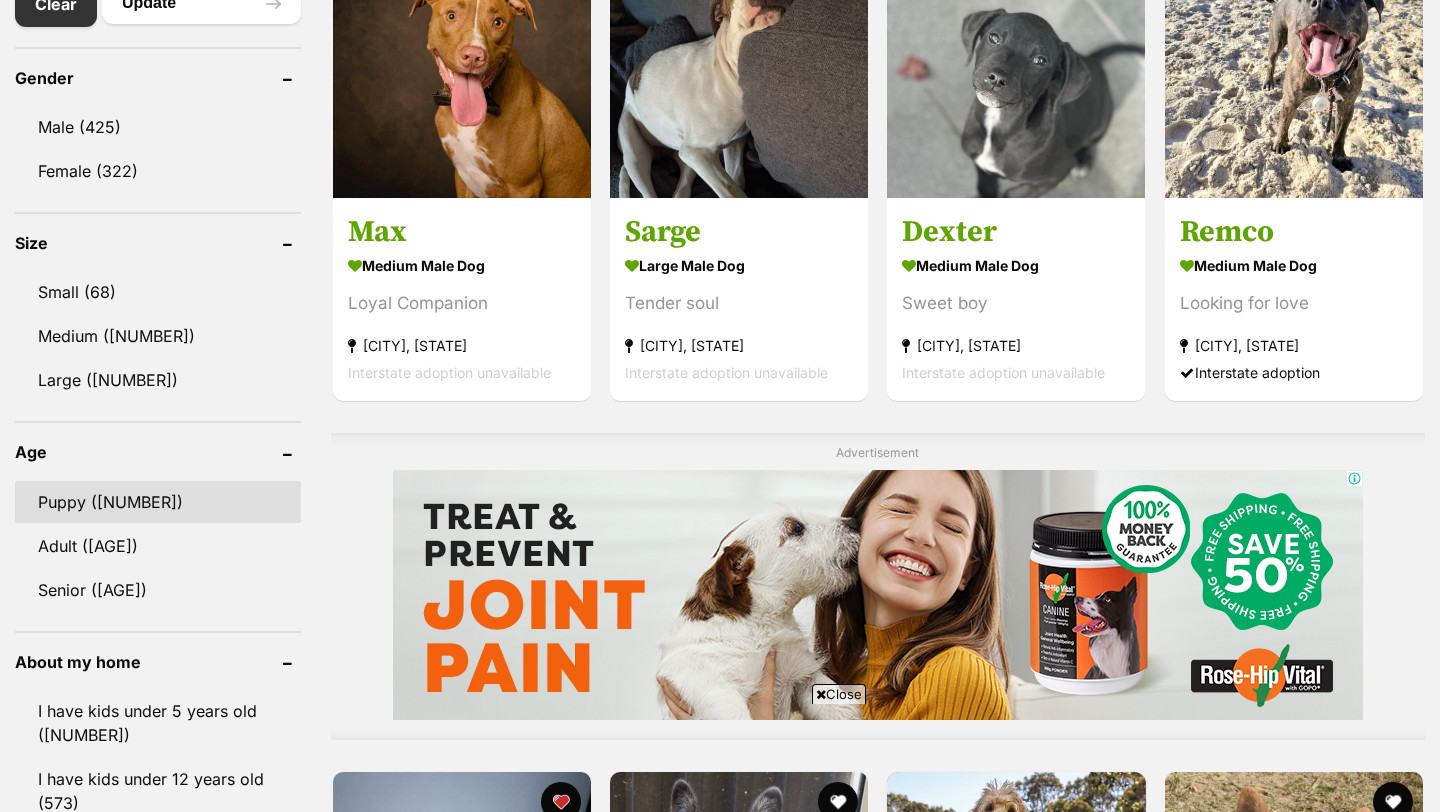 click on "Puppy ([NUMBER])" at bounding box center [158, 502] 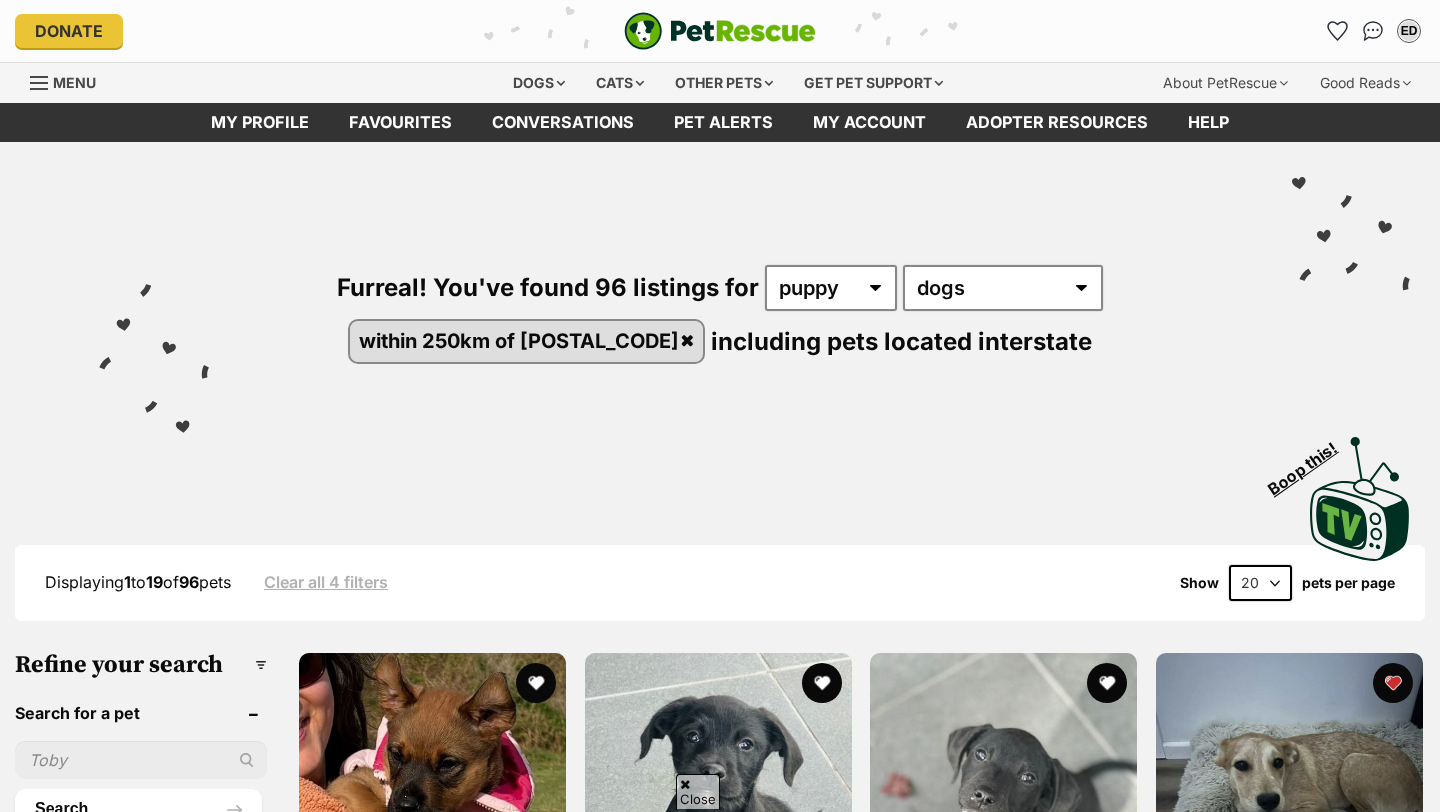 scroll, scrollTop: 558, scrollLeft: 0, axis: vertical 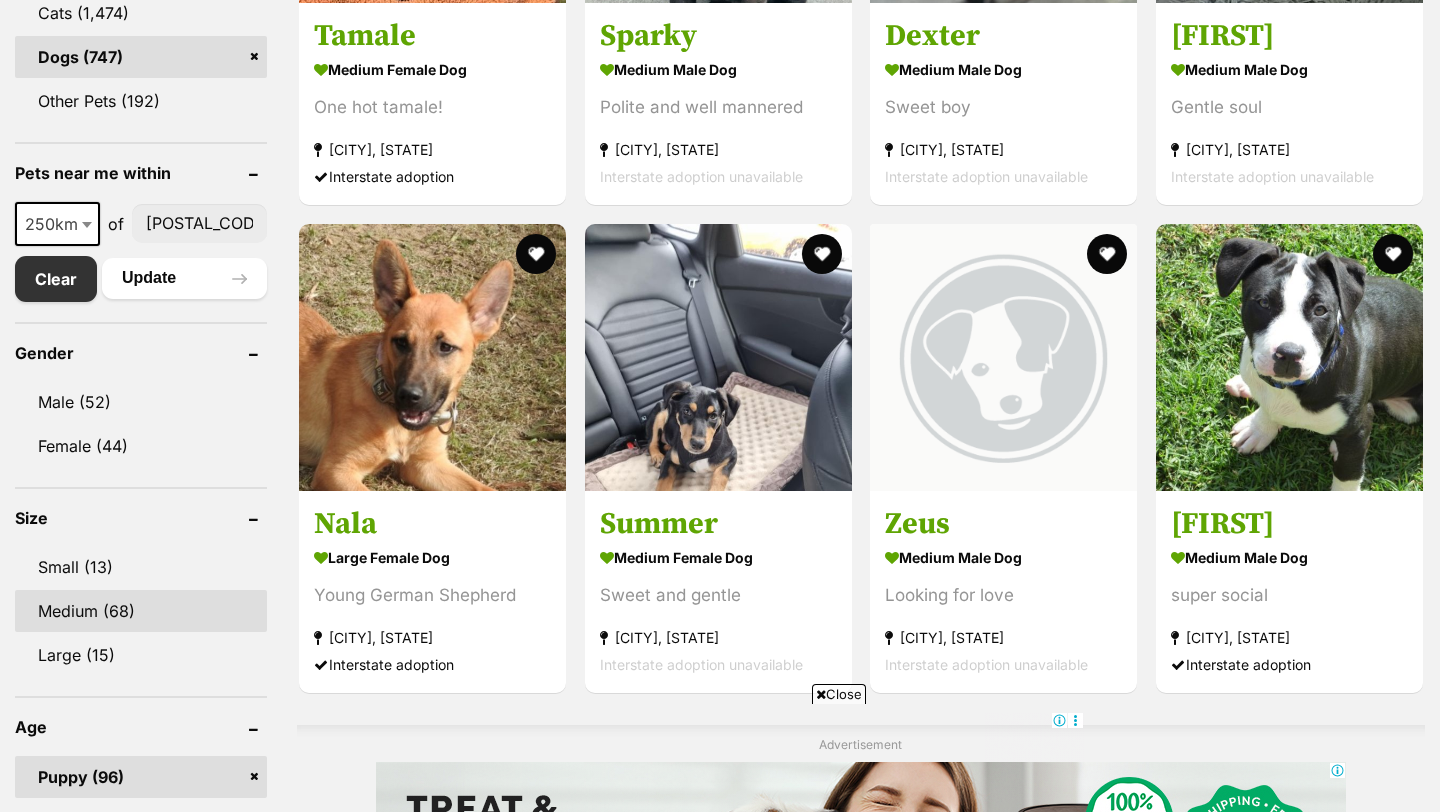 click on "Medium (68)" at bounding box center (141, 611) 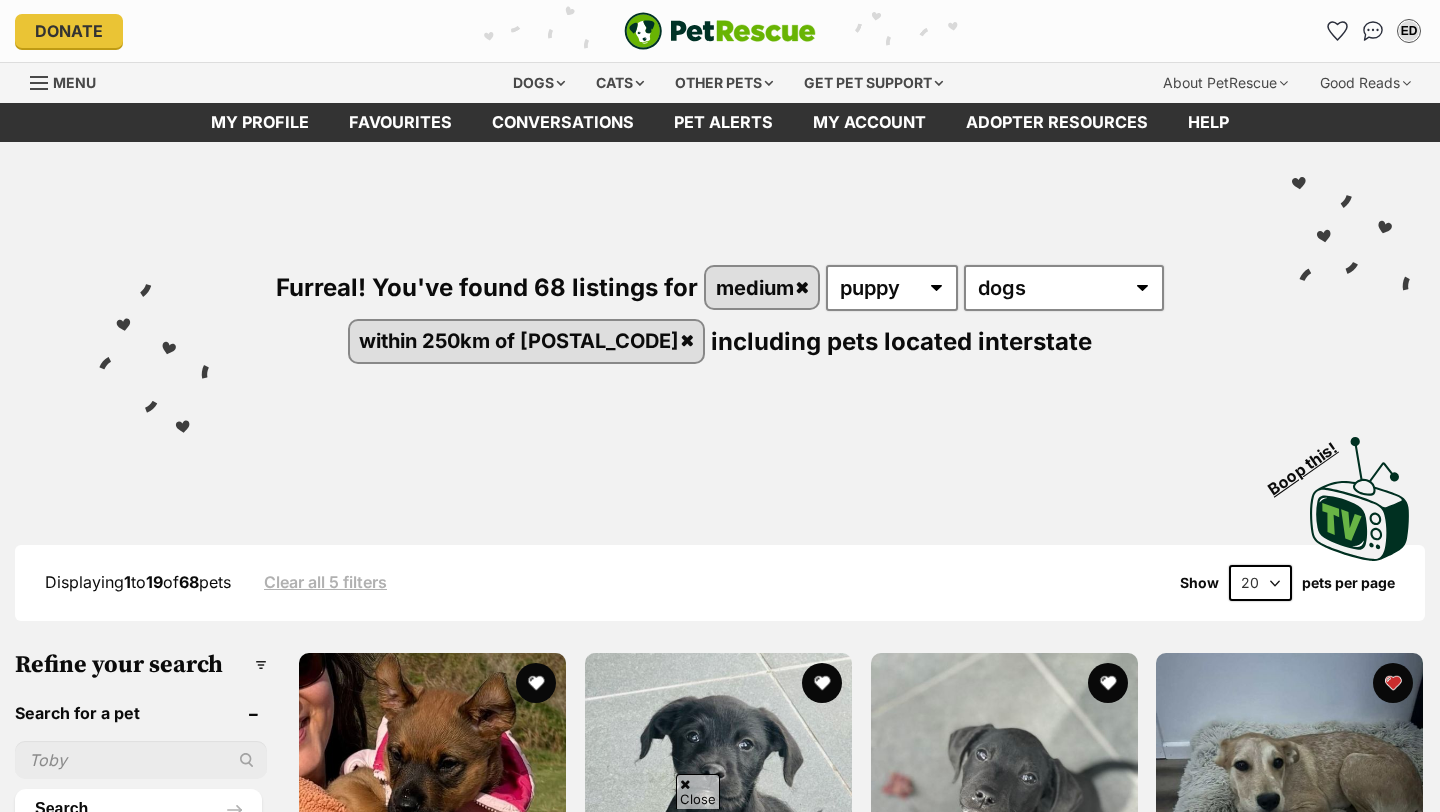 click on "Small (13)" at bounding box center (141, 1440) 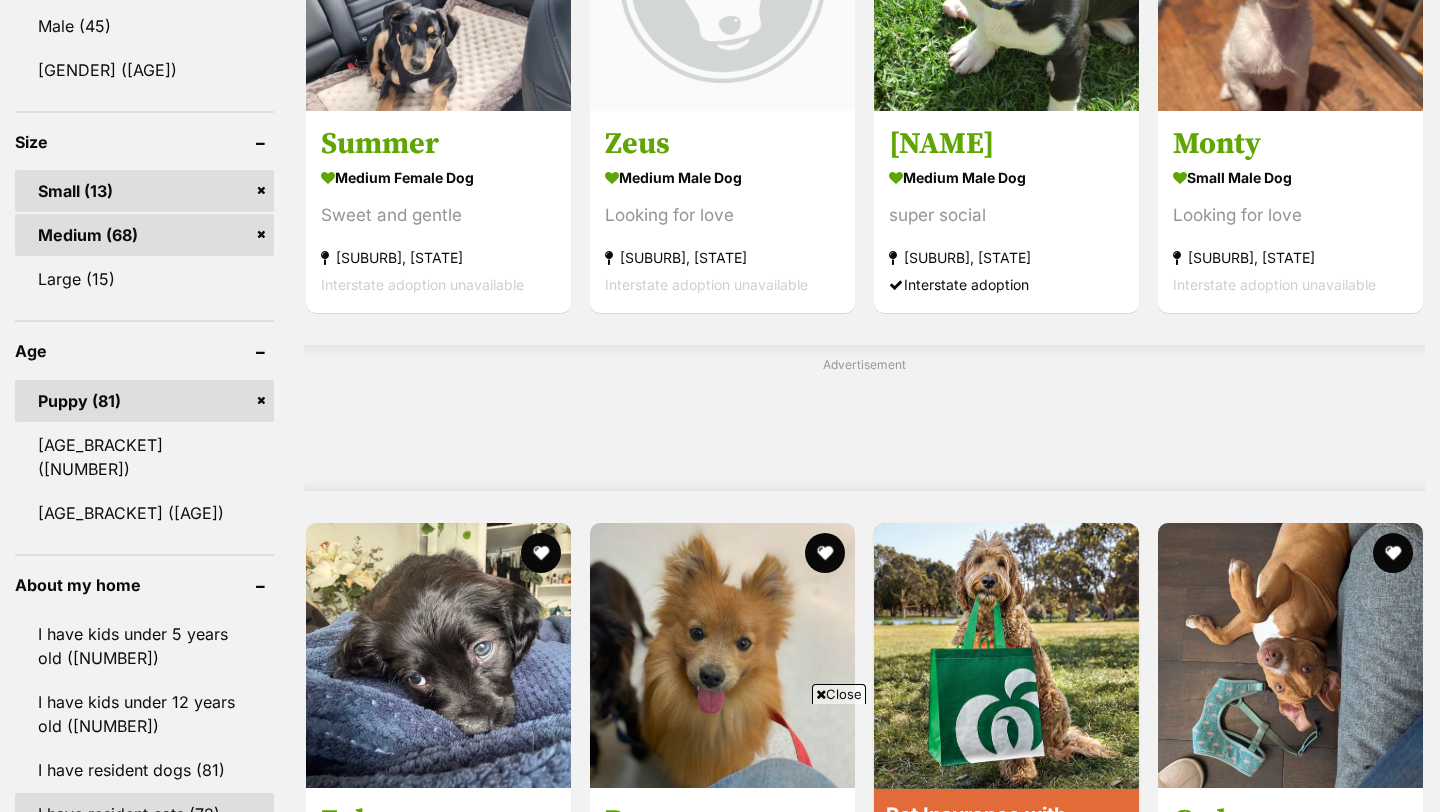 scroll, scrollTop: 1498, scrollLeft: 0, axis: vertical 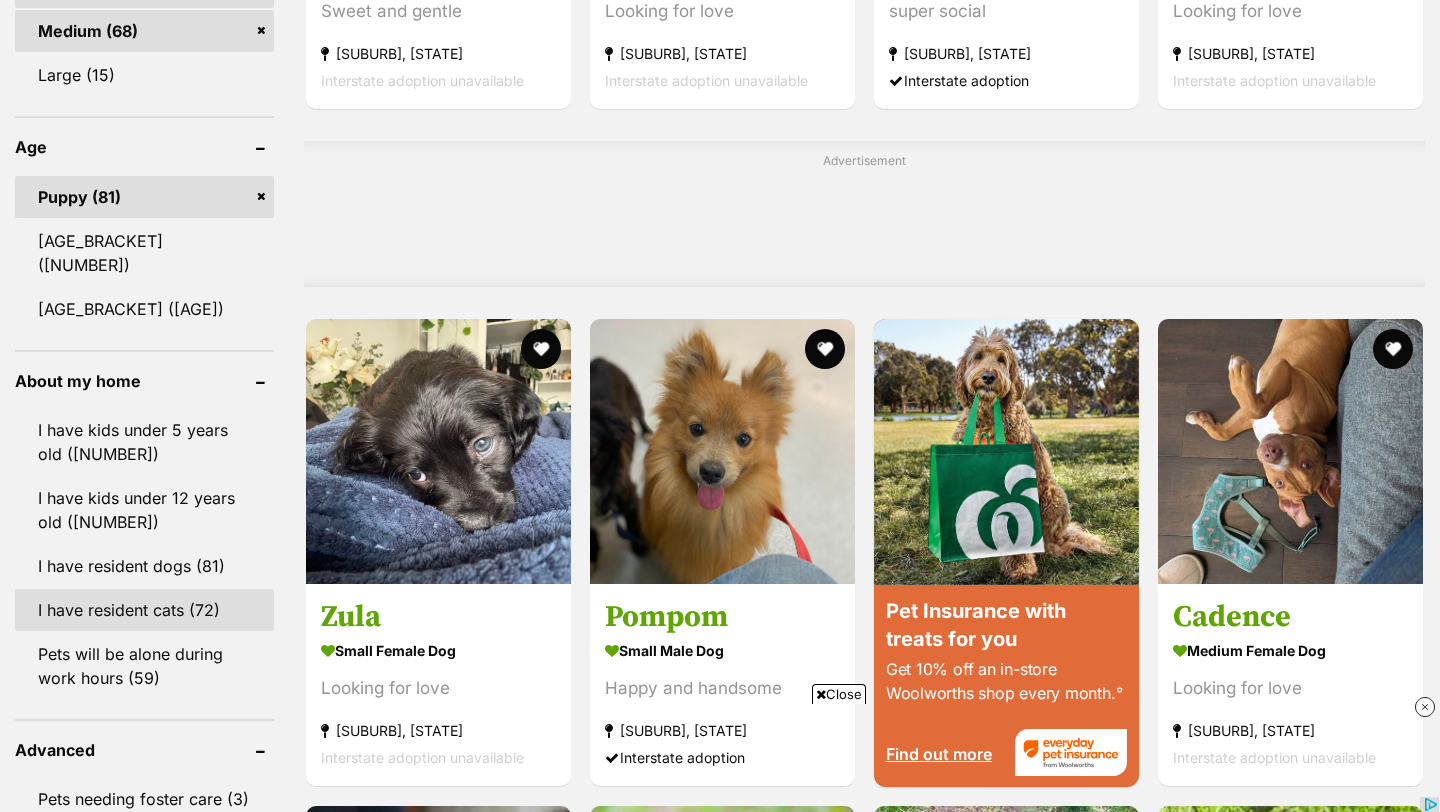 click on "I have resident cats (72)" at bounding box center [144, 610] 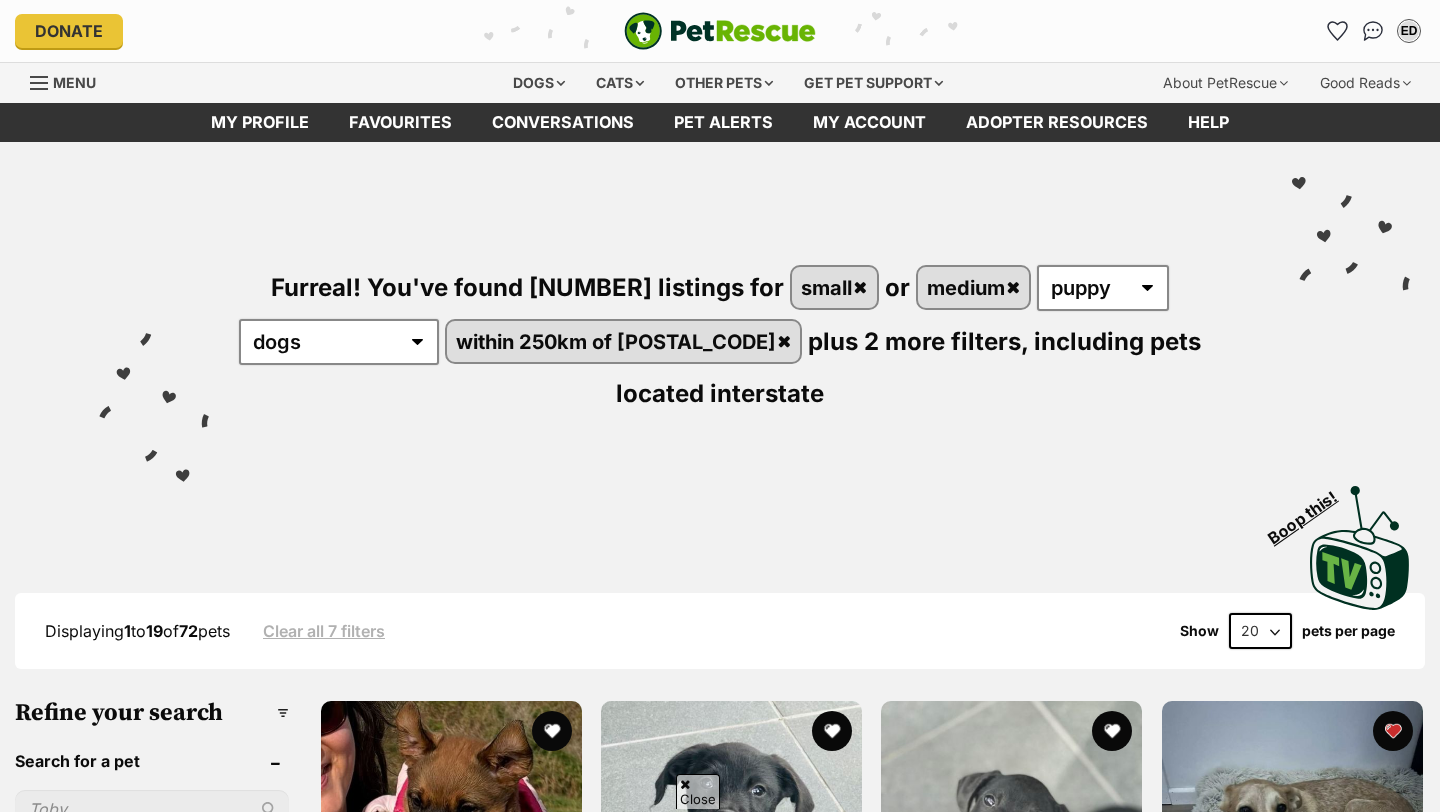 scroll, scrollTop: 854, scrollLeft: 0, axis: vertical 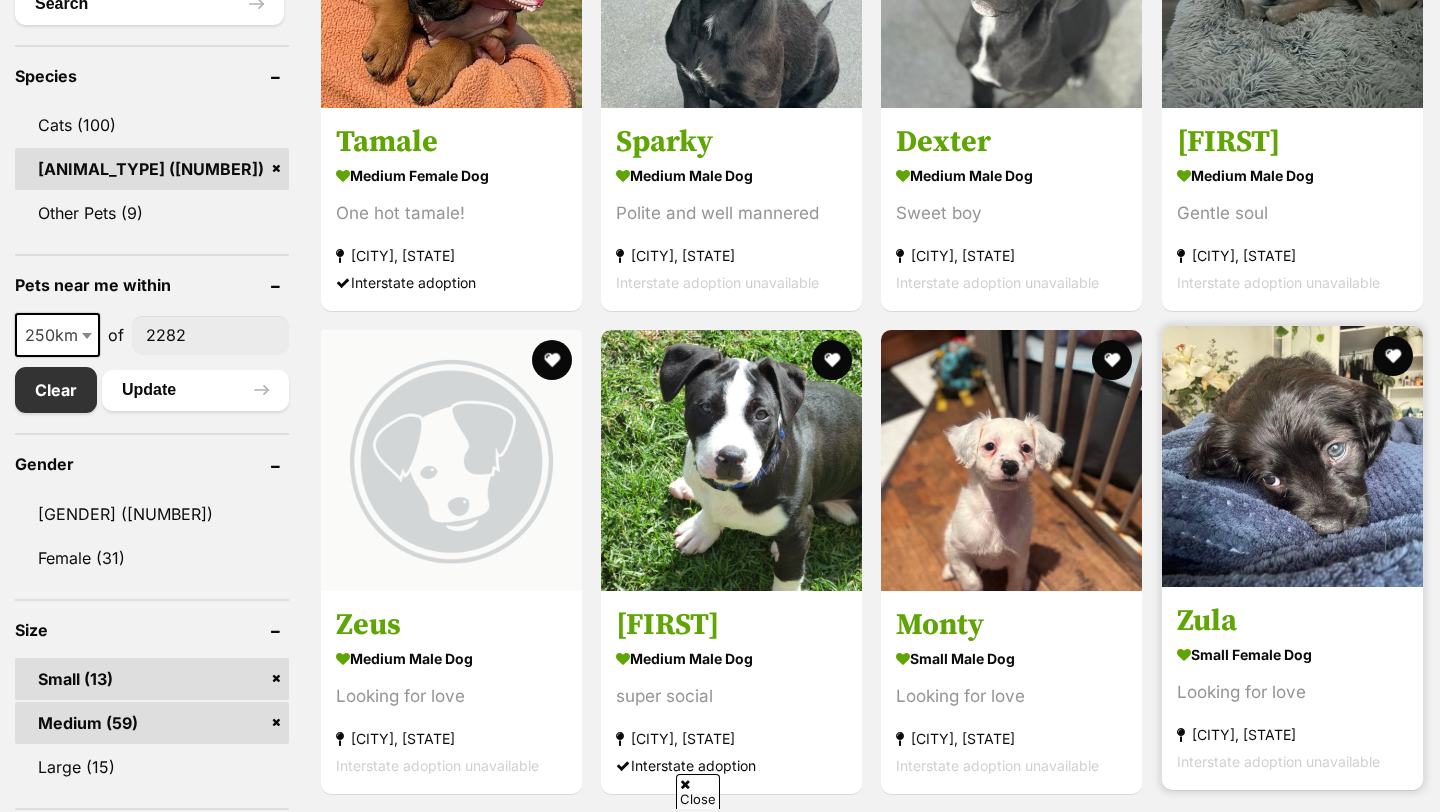 click at bounding box center (1292, 456) 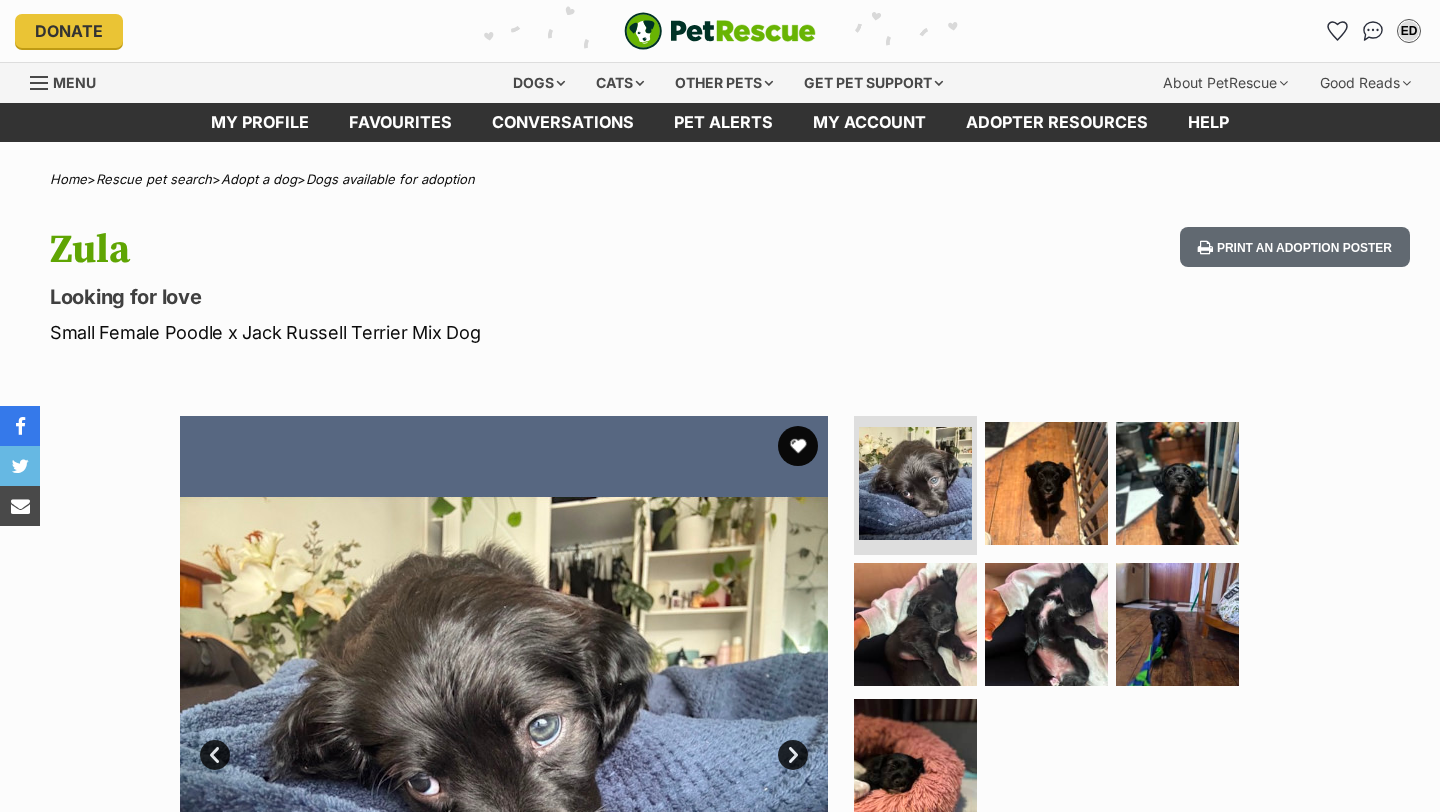 scroll, scrollTop: 18, scrollLeft: 0, axis: vertical 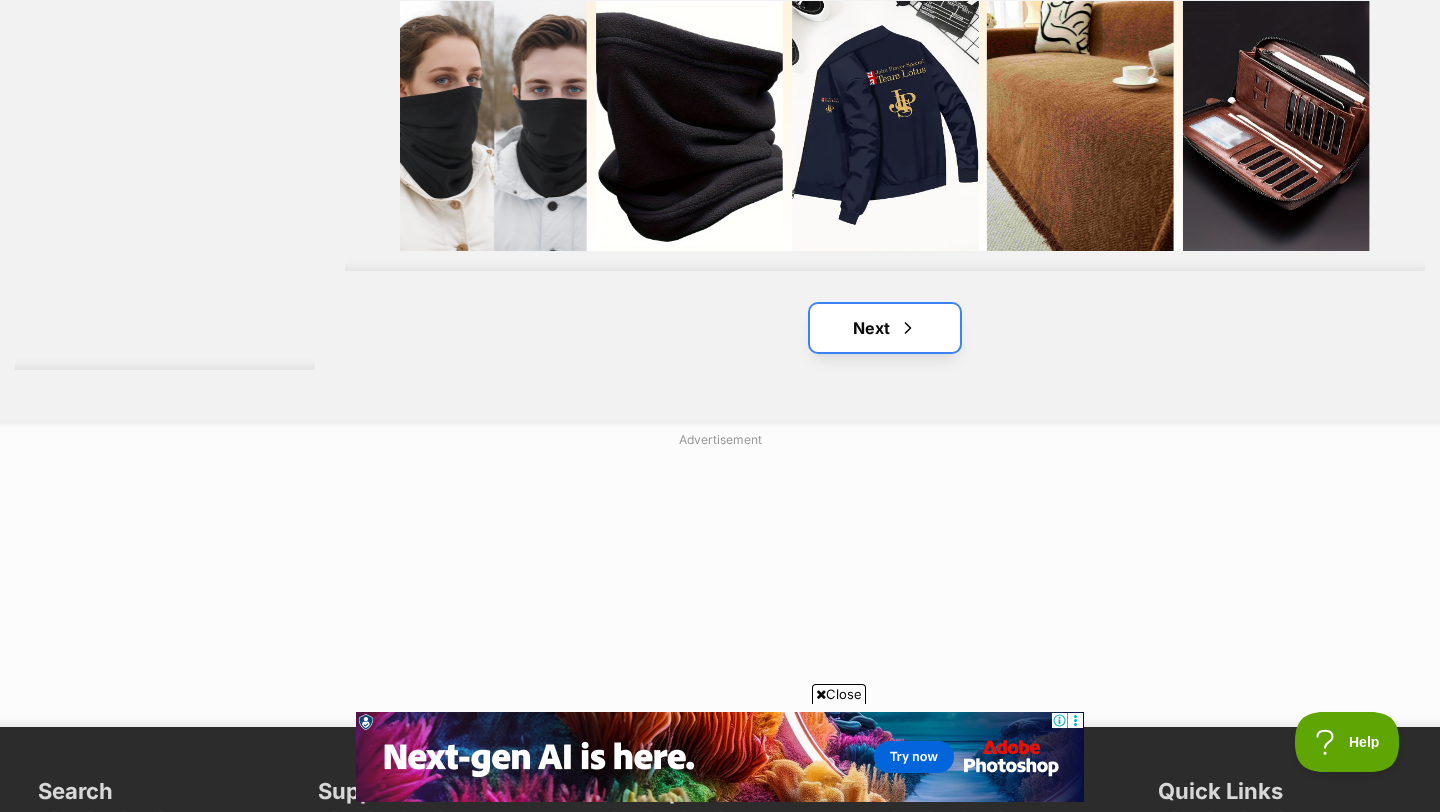 click on "Next" at bounding box center (885, 328) 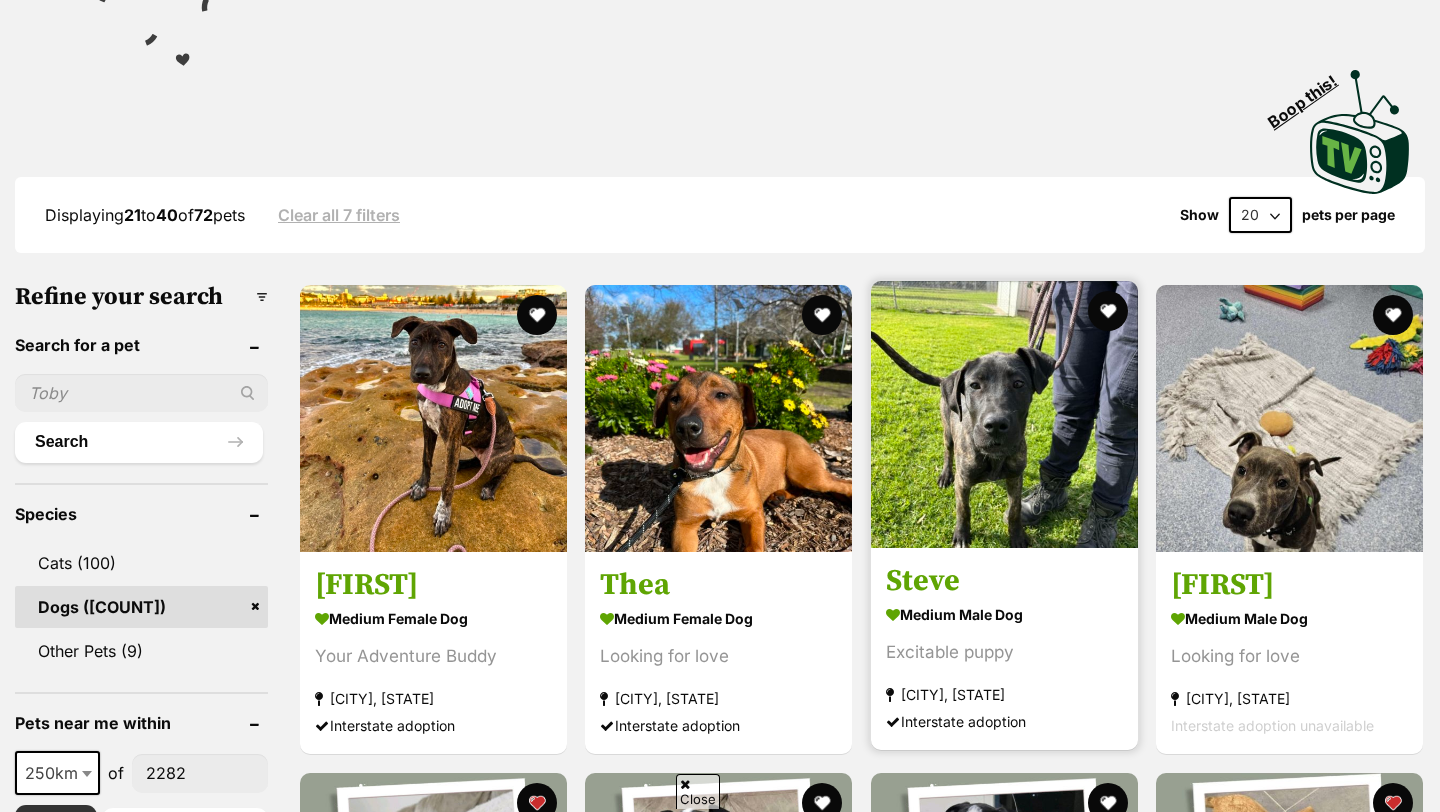 scroll, scrollTop: 416, scrollLeft: 0, axis: vertical 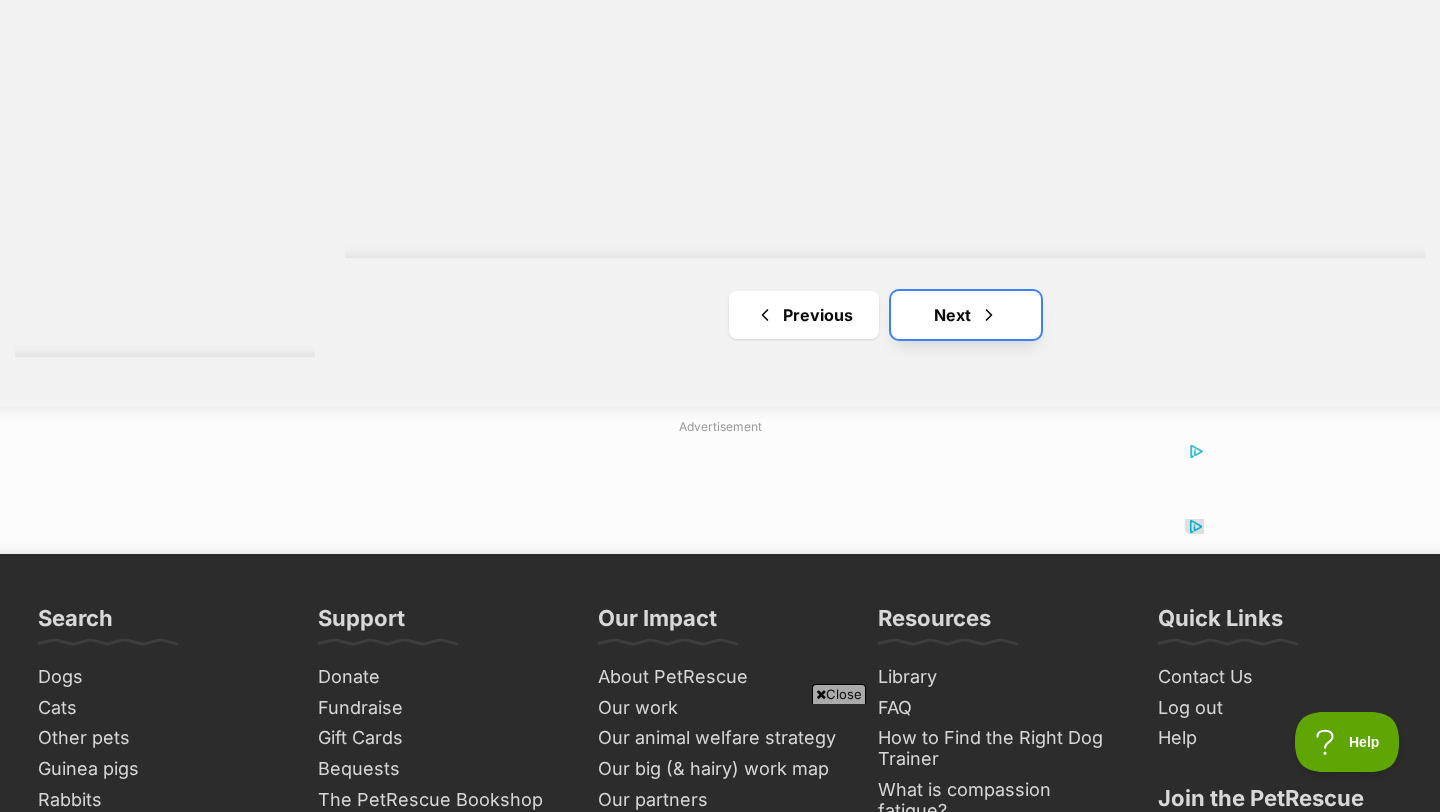 click on "Next" at bounding box center (966, 315) 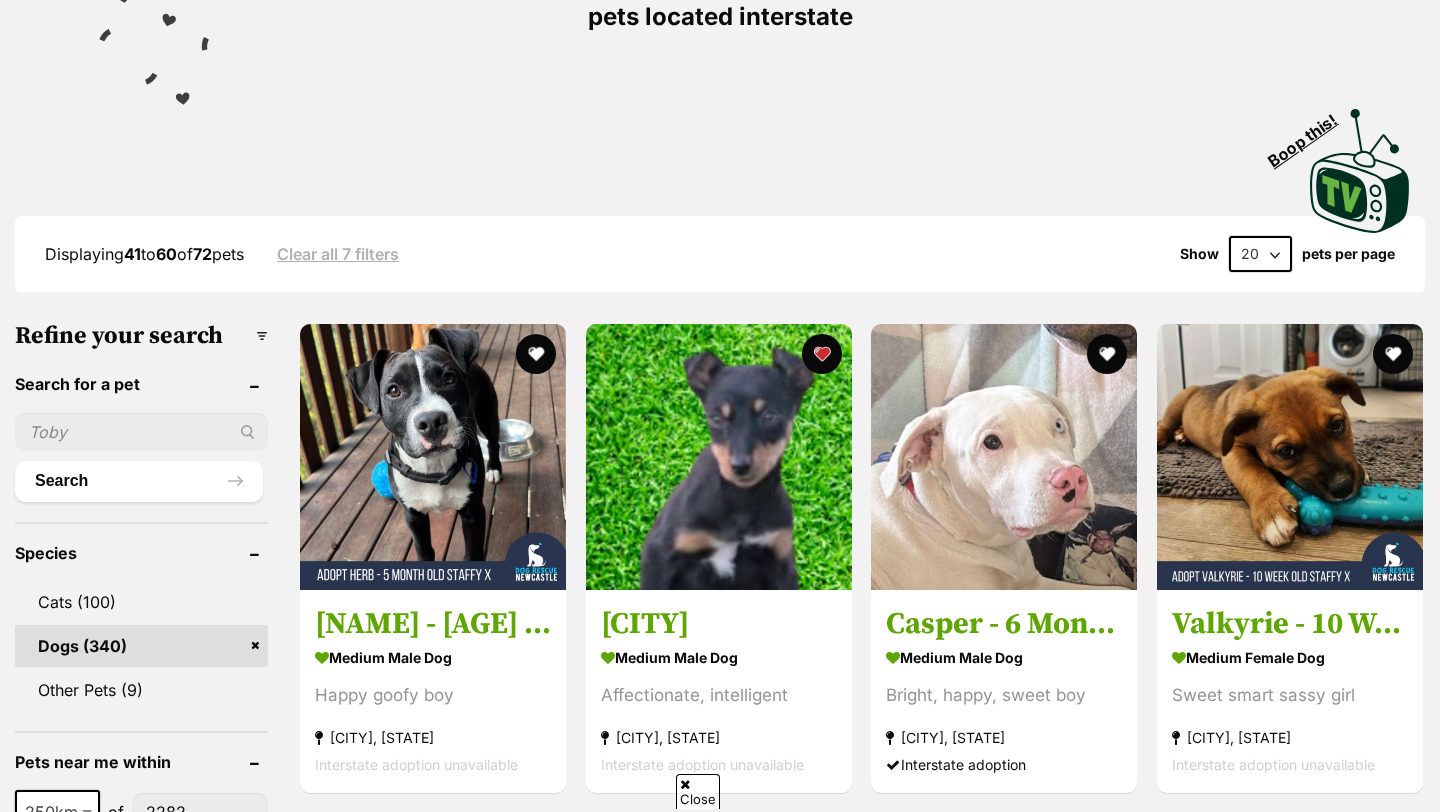 scroll, scrollTop: 975, scrollLeft: 0, axis: vertical 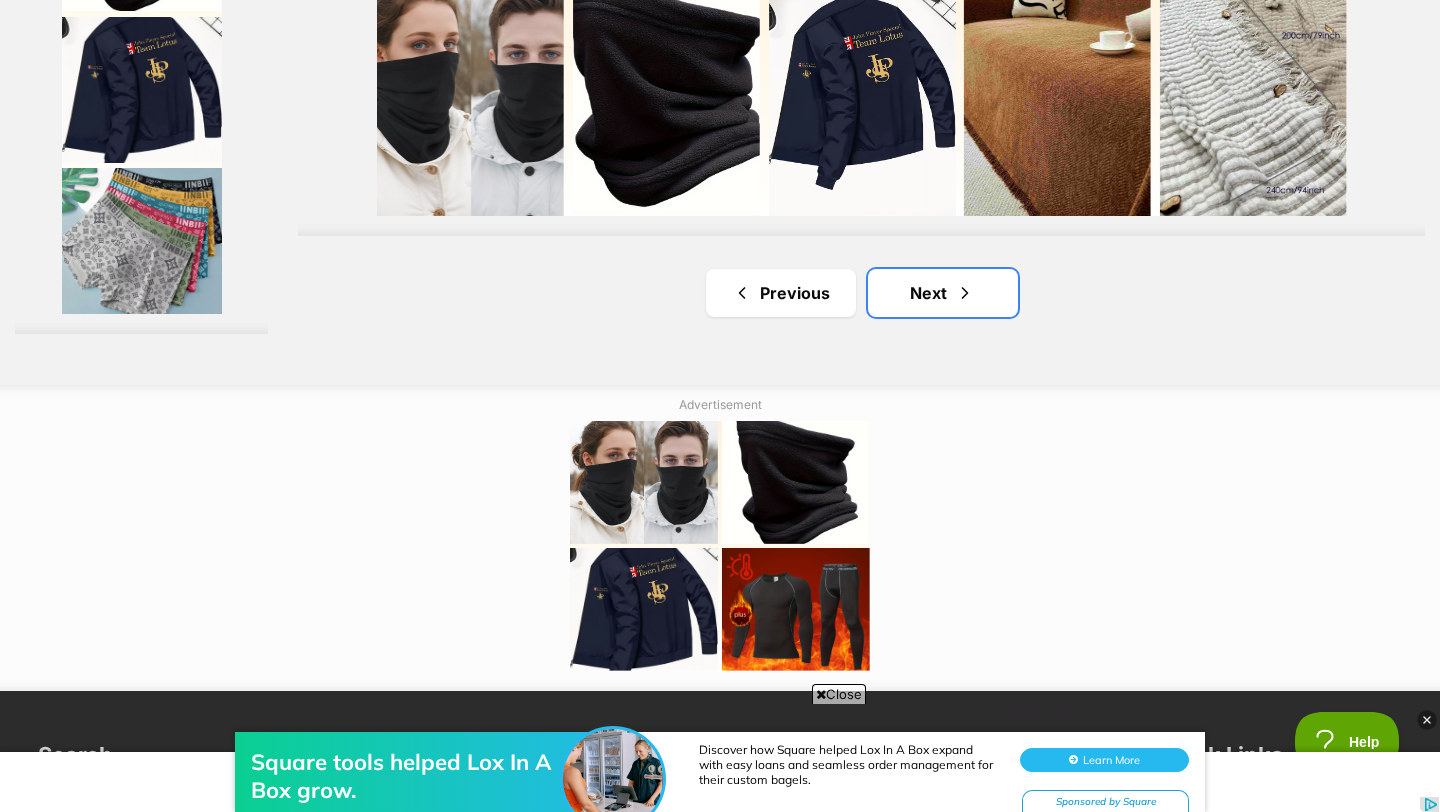 click on "Next" at bounding box center [943, 293] 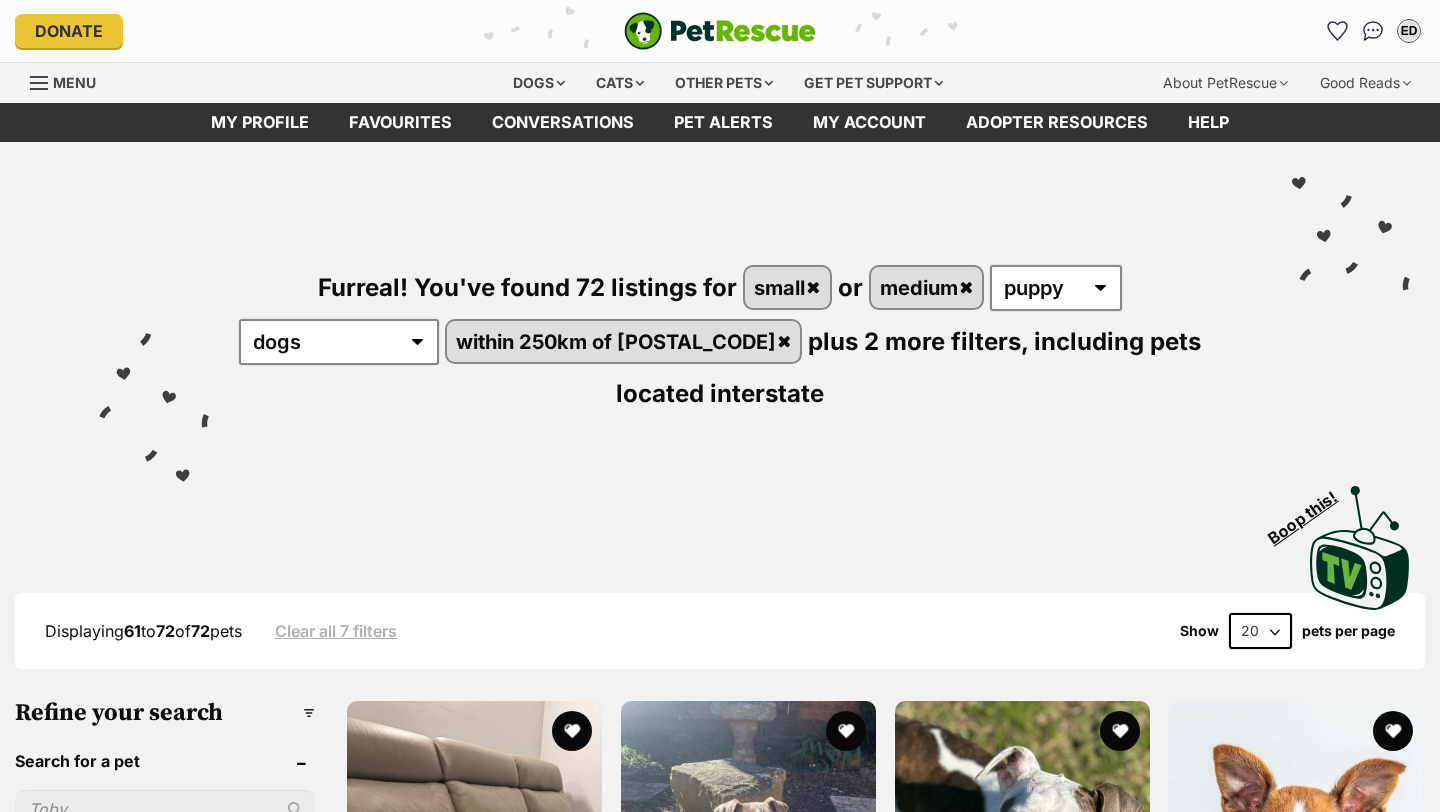 scroll, scrollTop: 0, scrollLeft: 0, axis: both 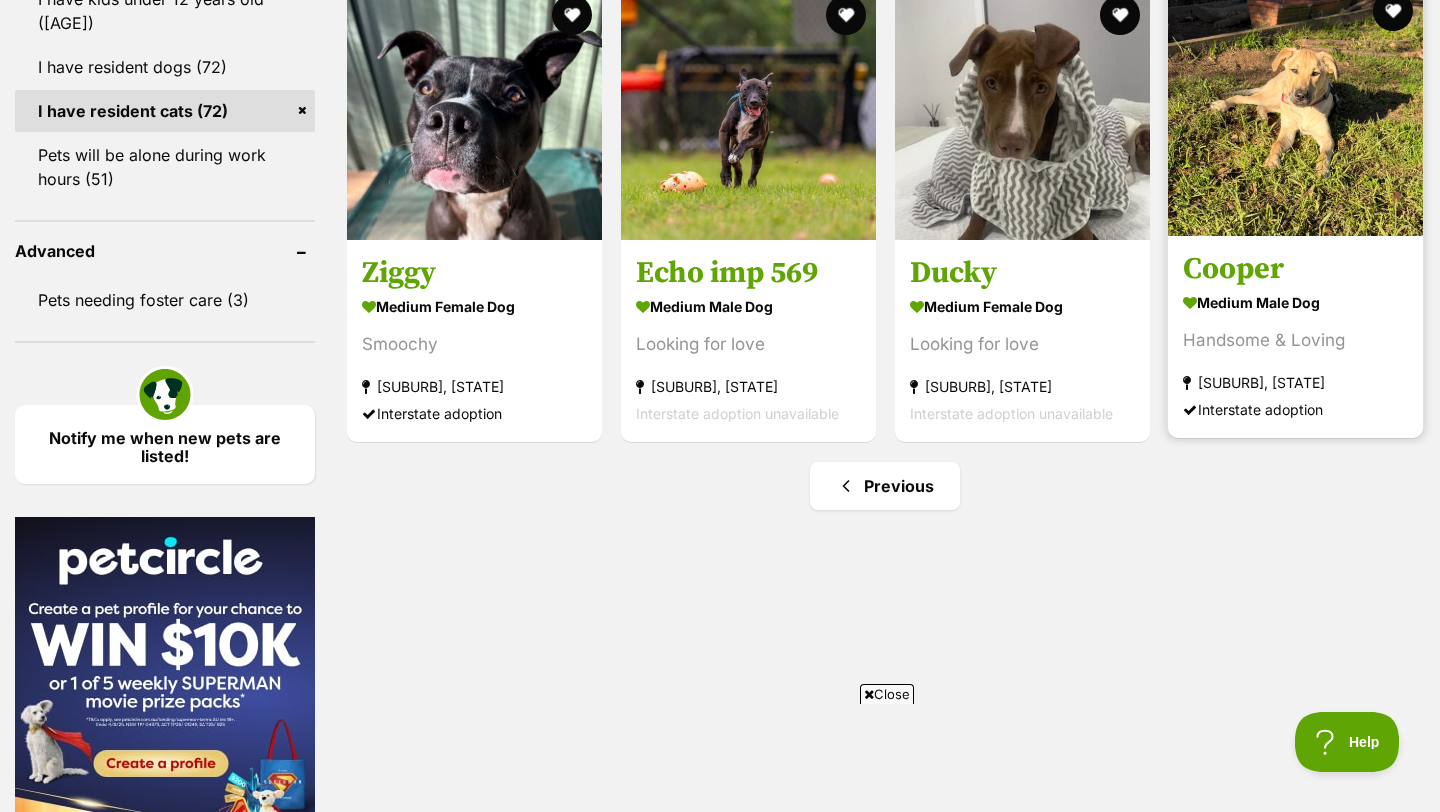 click at bounding box center (1295, 108) 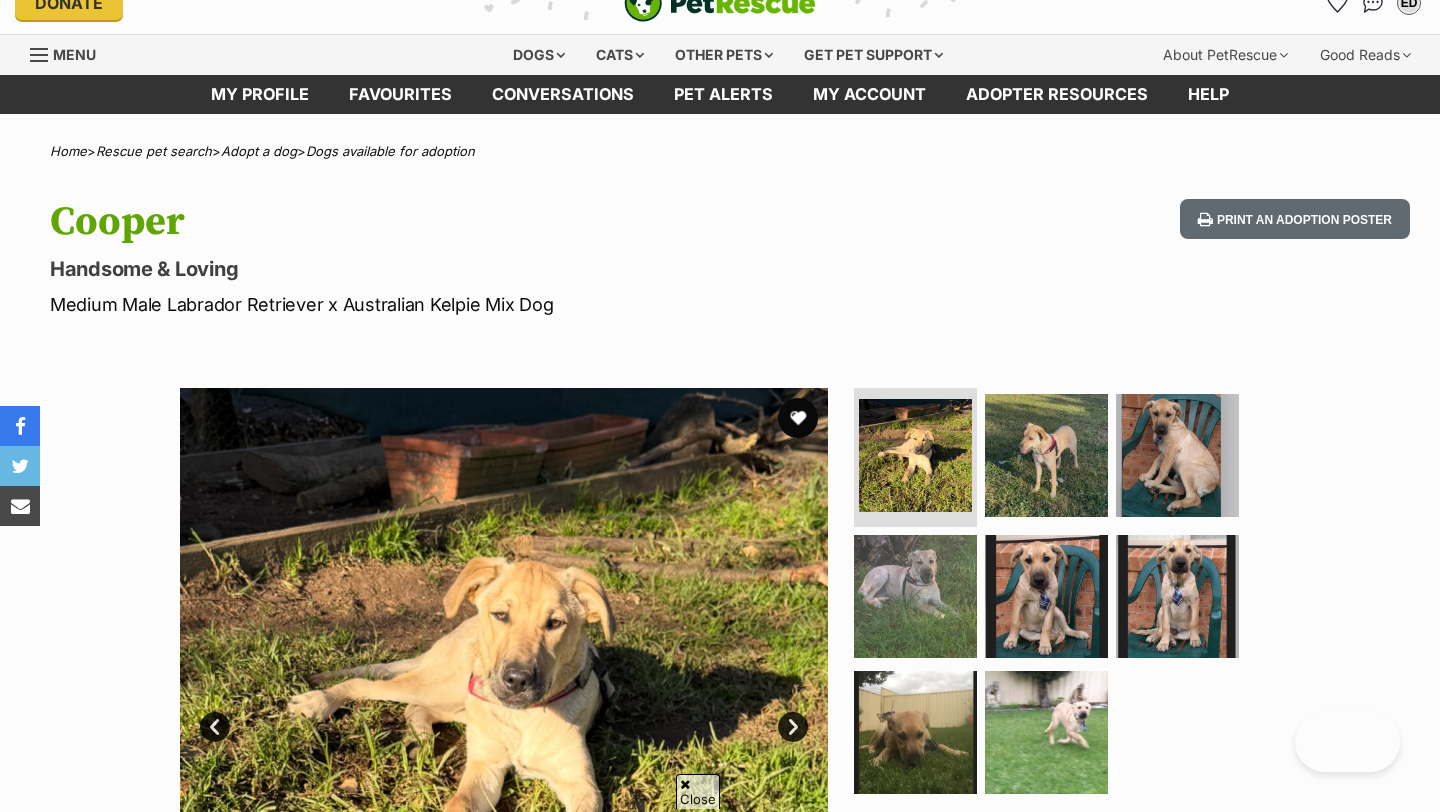 scroll, scrollTop: 157, scrollLeft: 0, axis: vertical 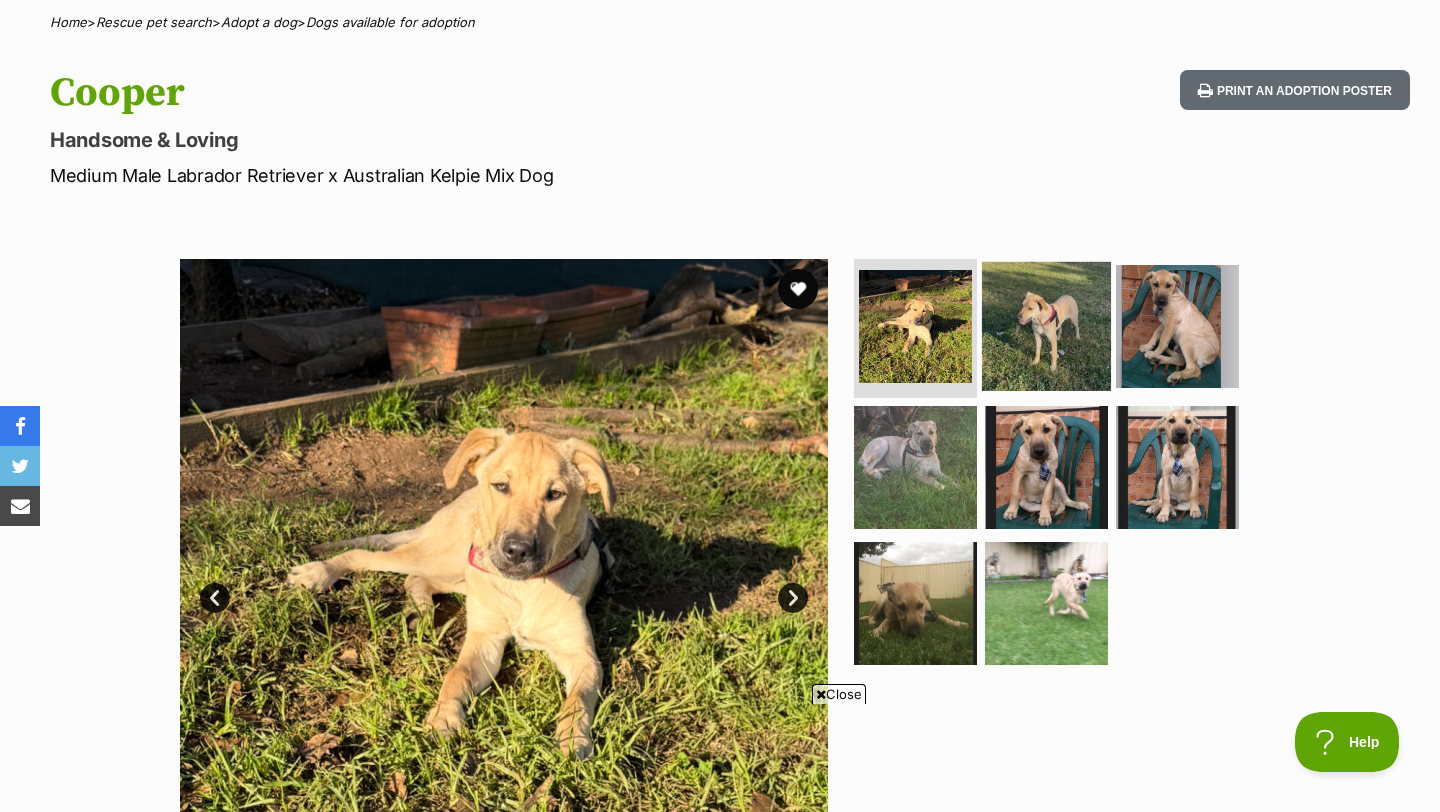 click at bounding box center (1046, 325) 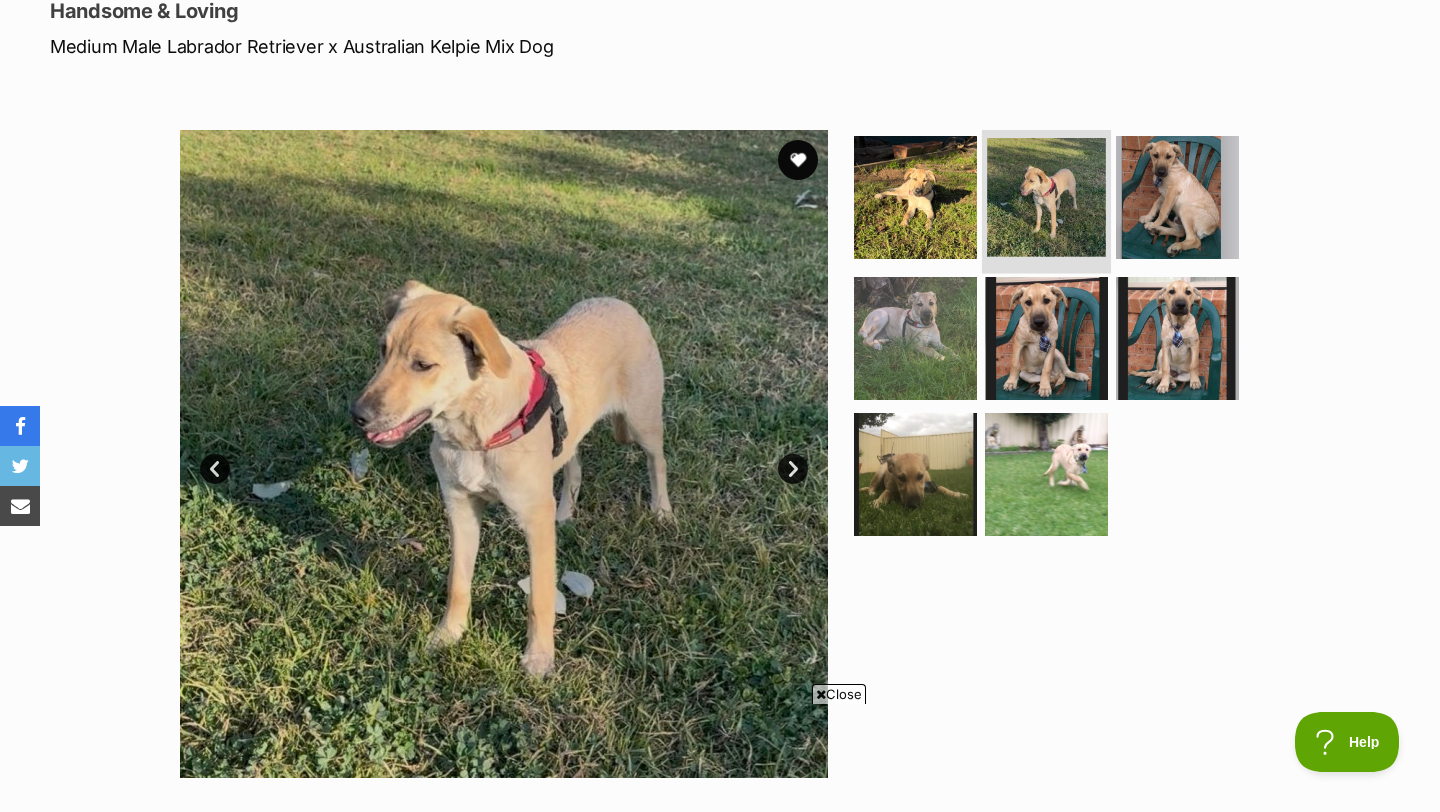 scroll, scrollTop: 275, scrollLeft: 0, axis: vertical 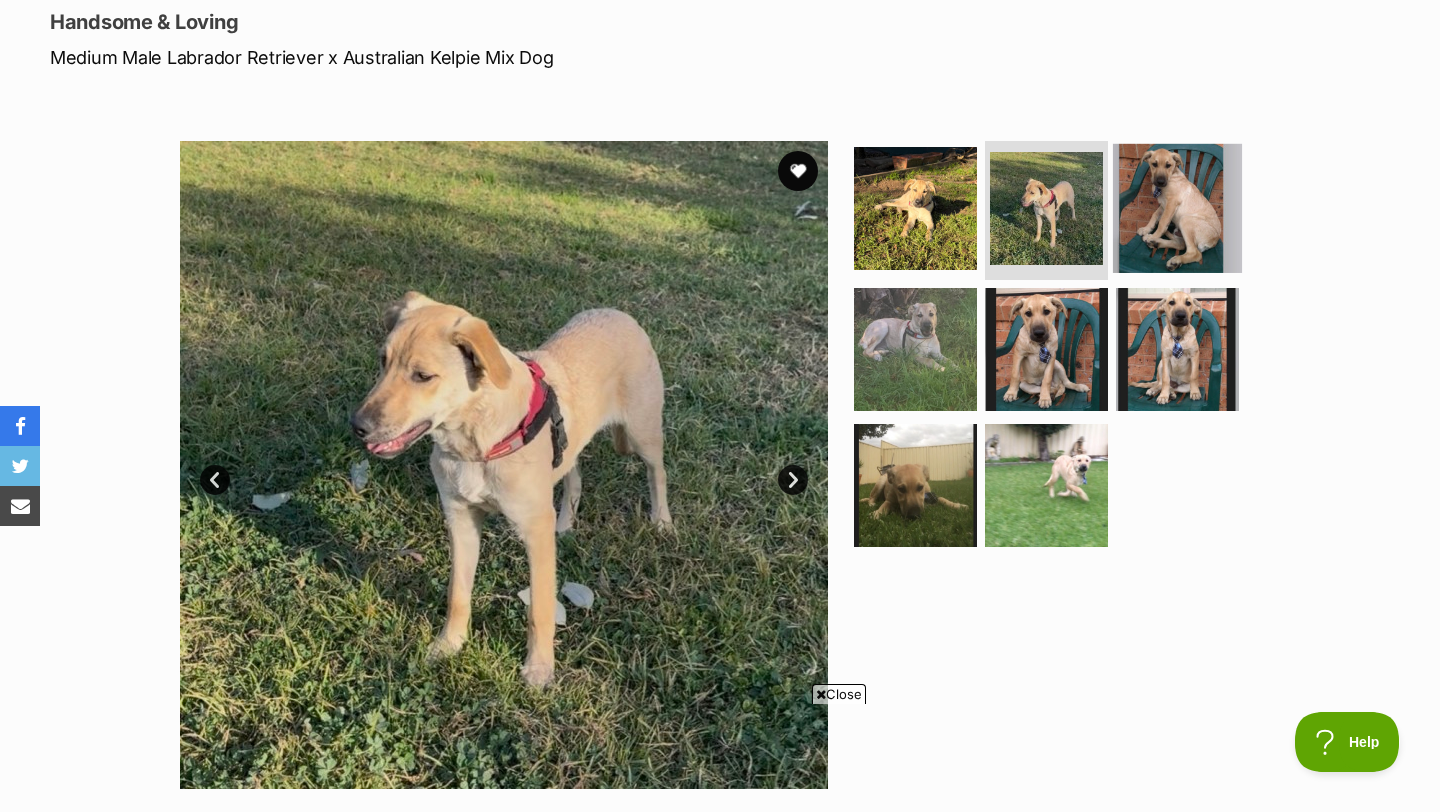 click at bounding box center [1177, 207] 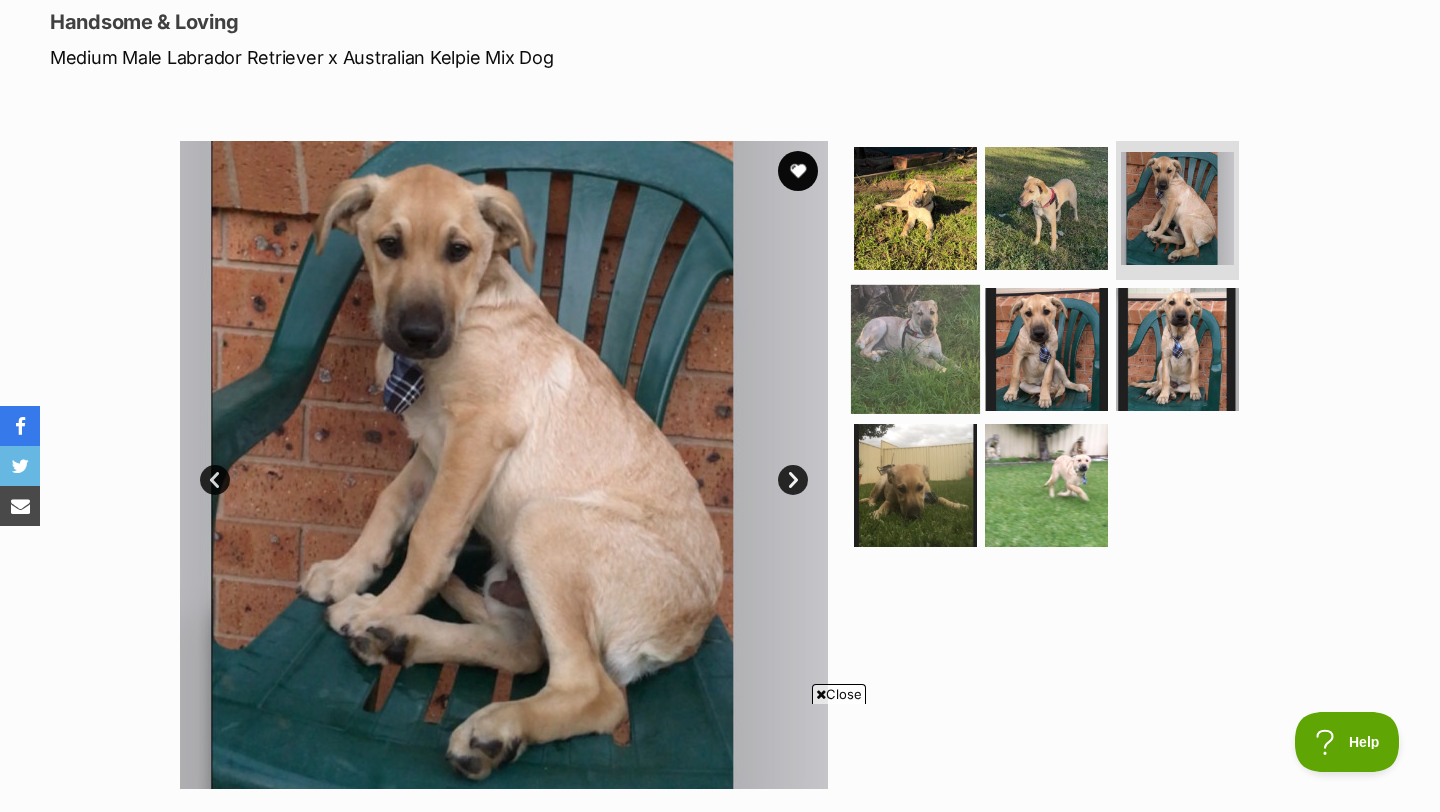 click at bounding box center (915, 349) 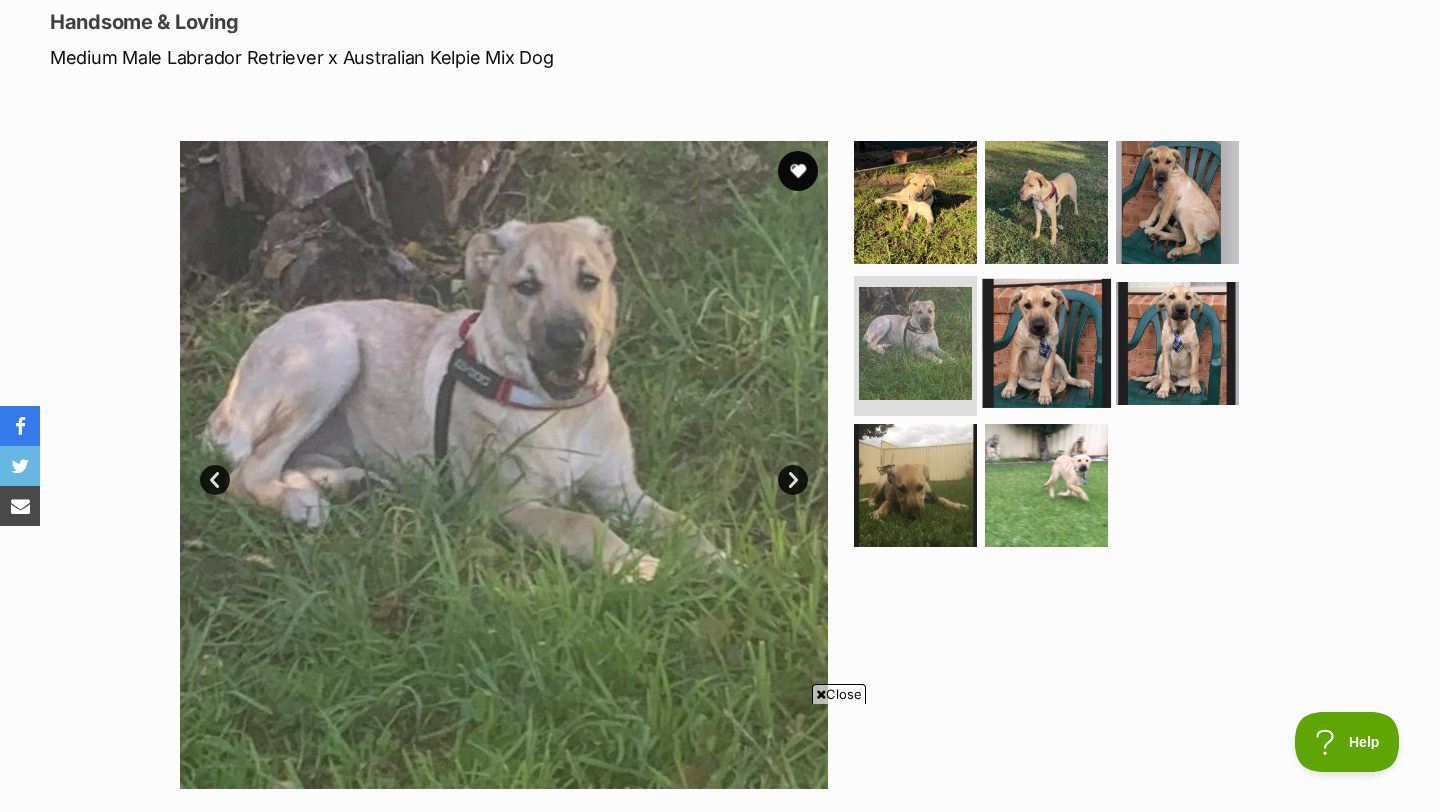 click at bounding box center (1046, 343) 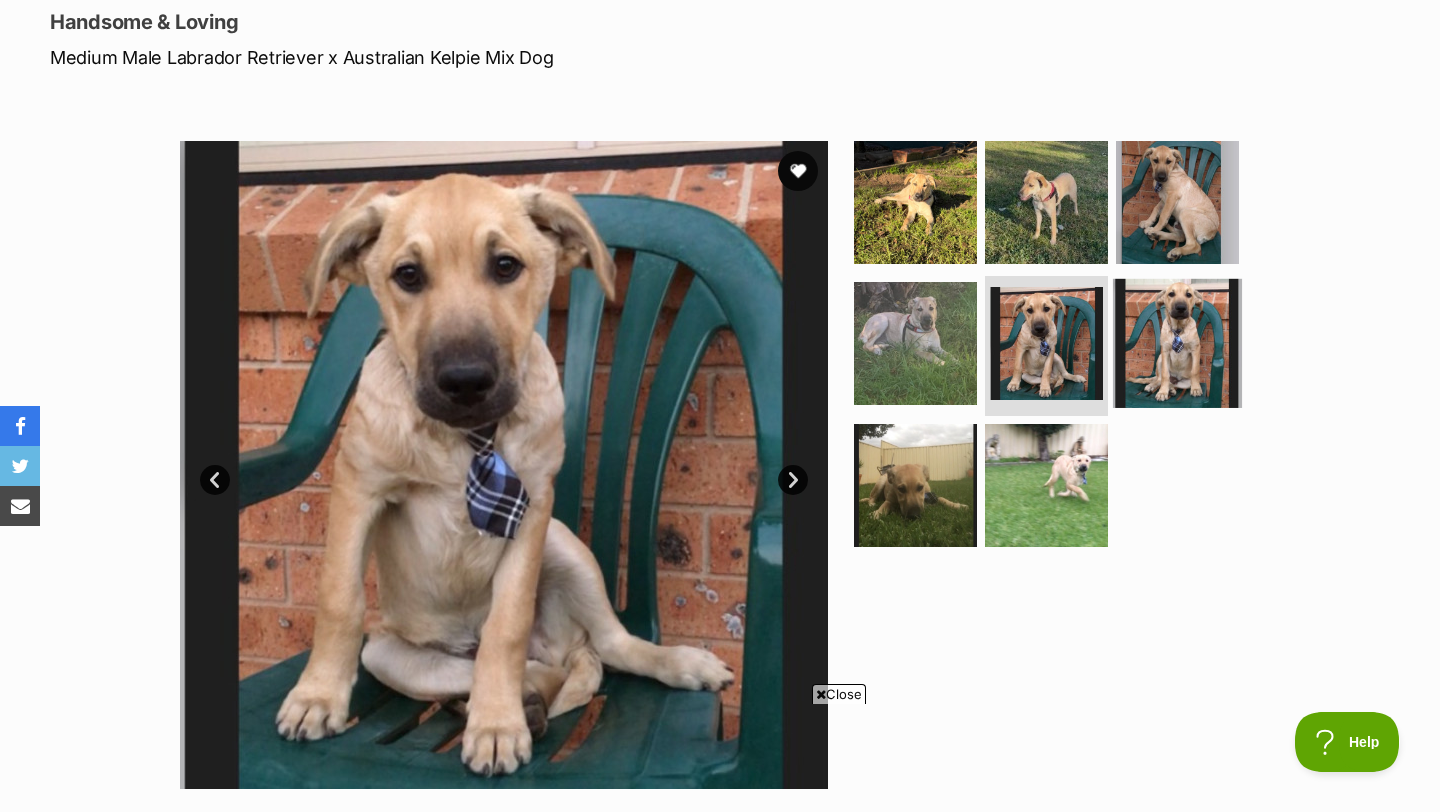 click at bounding box center [1177, 343] 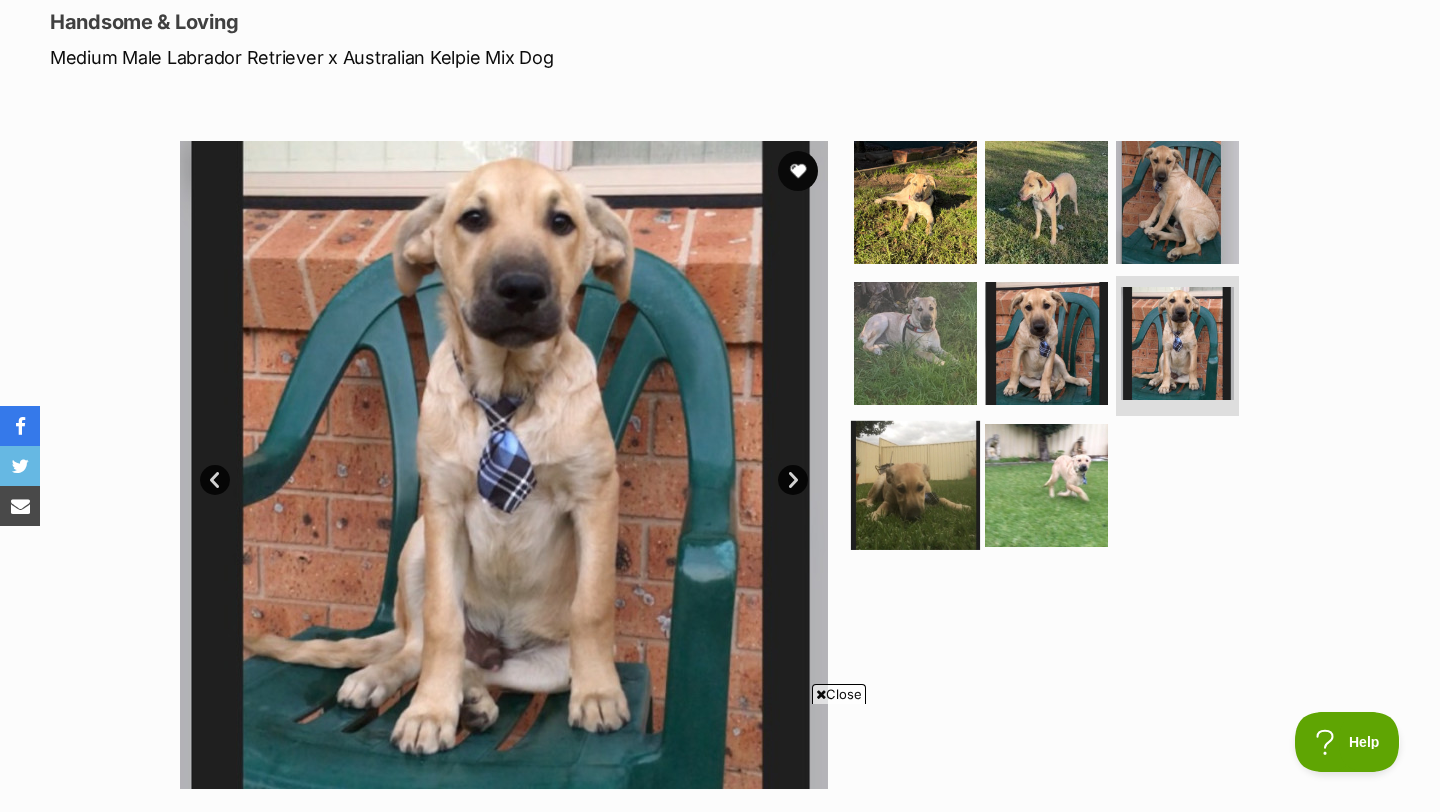click at bounding box center (915, 485) 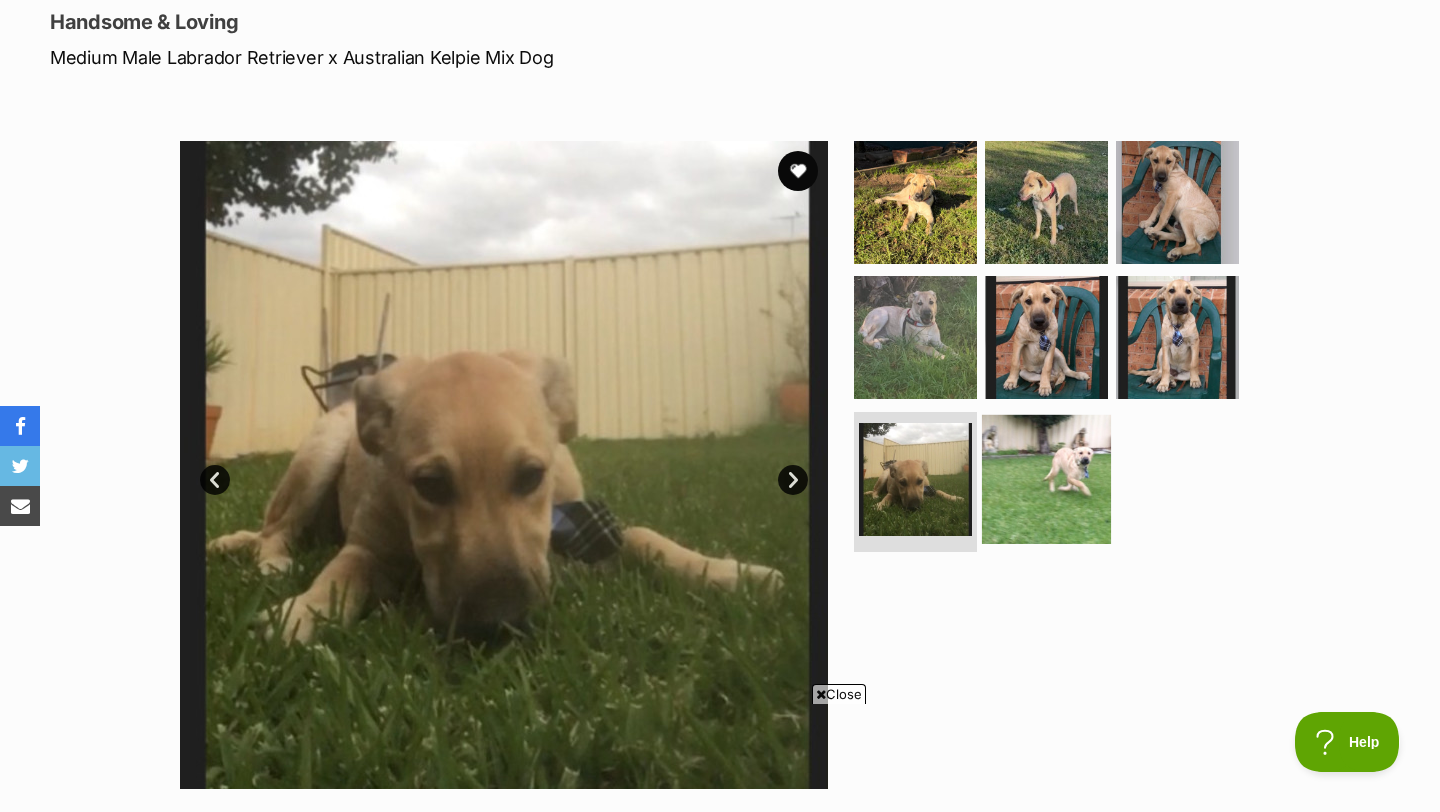 click at bounding box center (1046, 479) 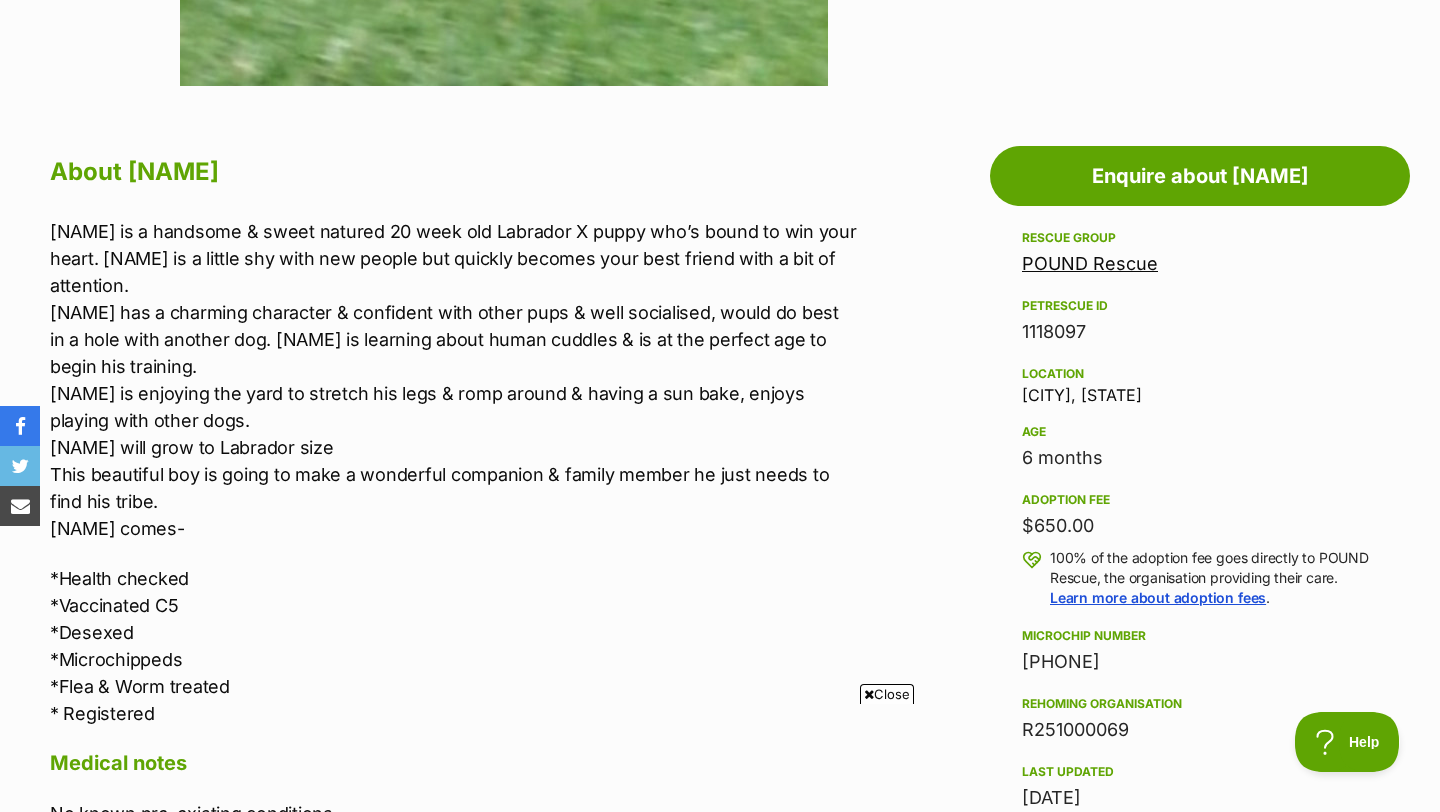 scroll, scrollTop: 0, scrollLeft: 0, axis: both 